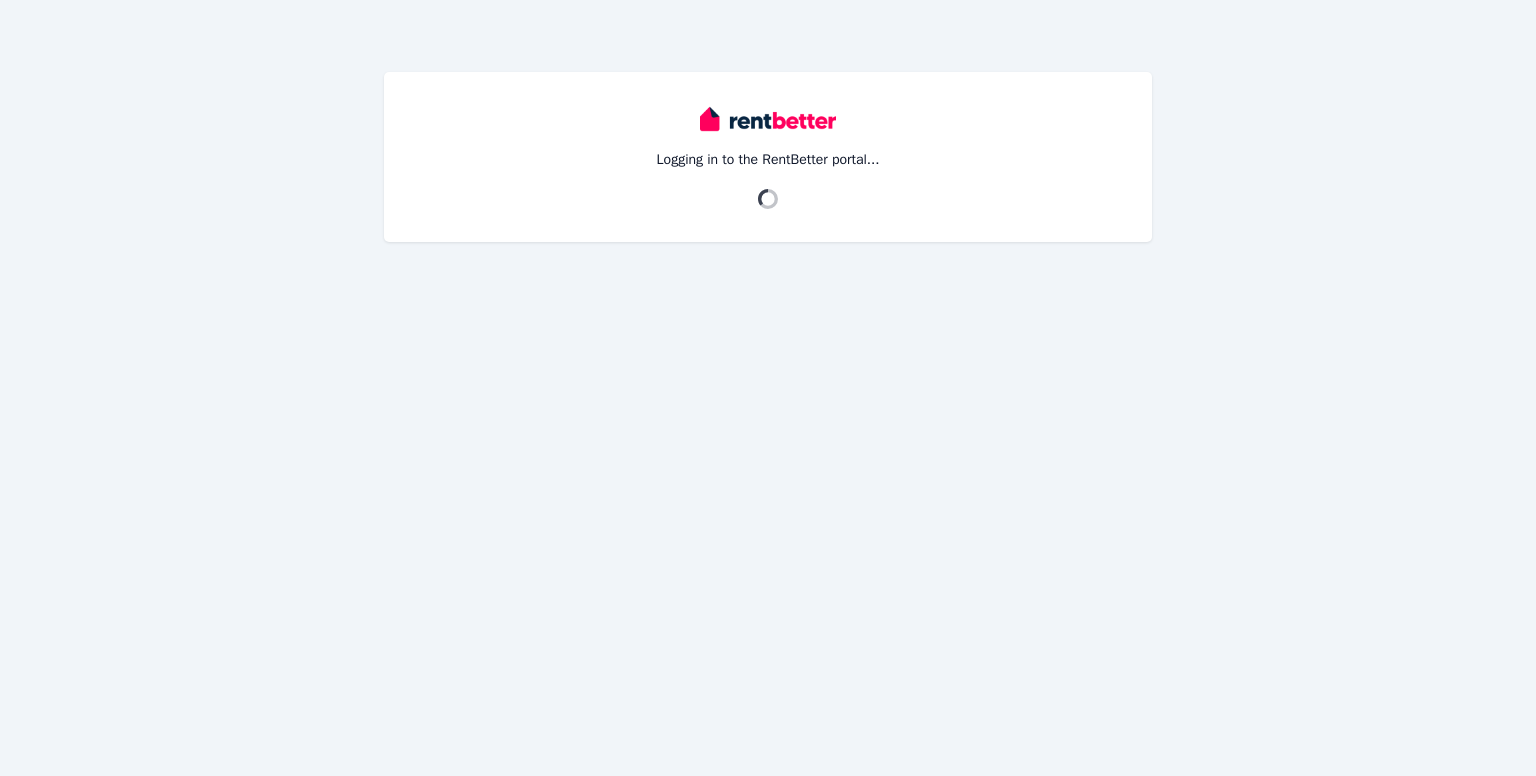 scroll, scrollTop: 0, scrollLeft: 0, axis: both 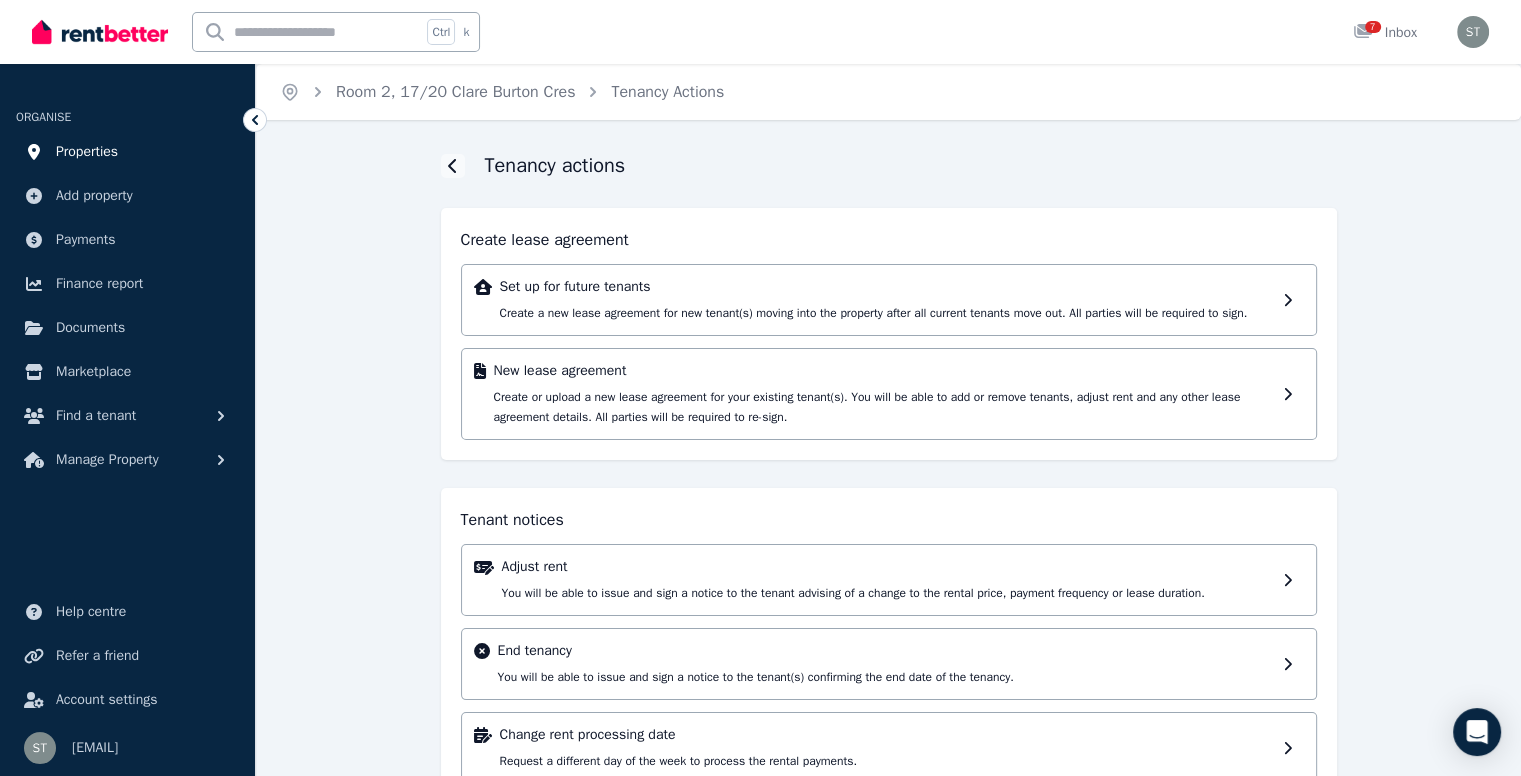 click on "Properties" at bounding box center (87, 152) 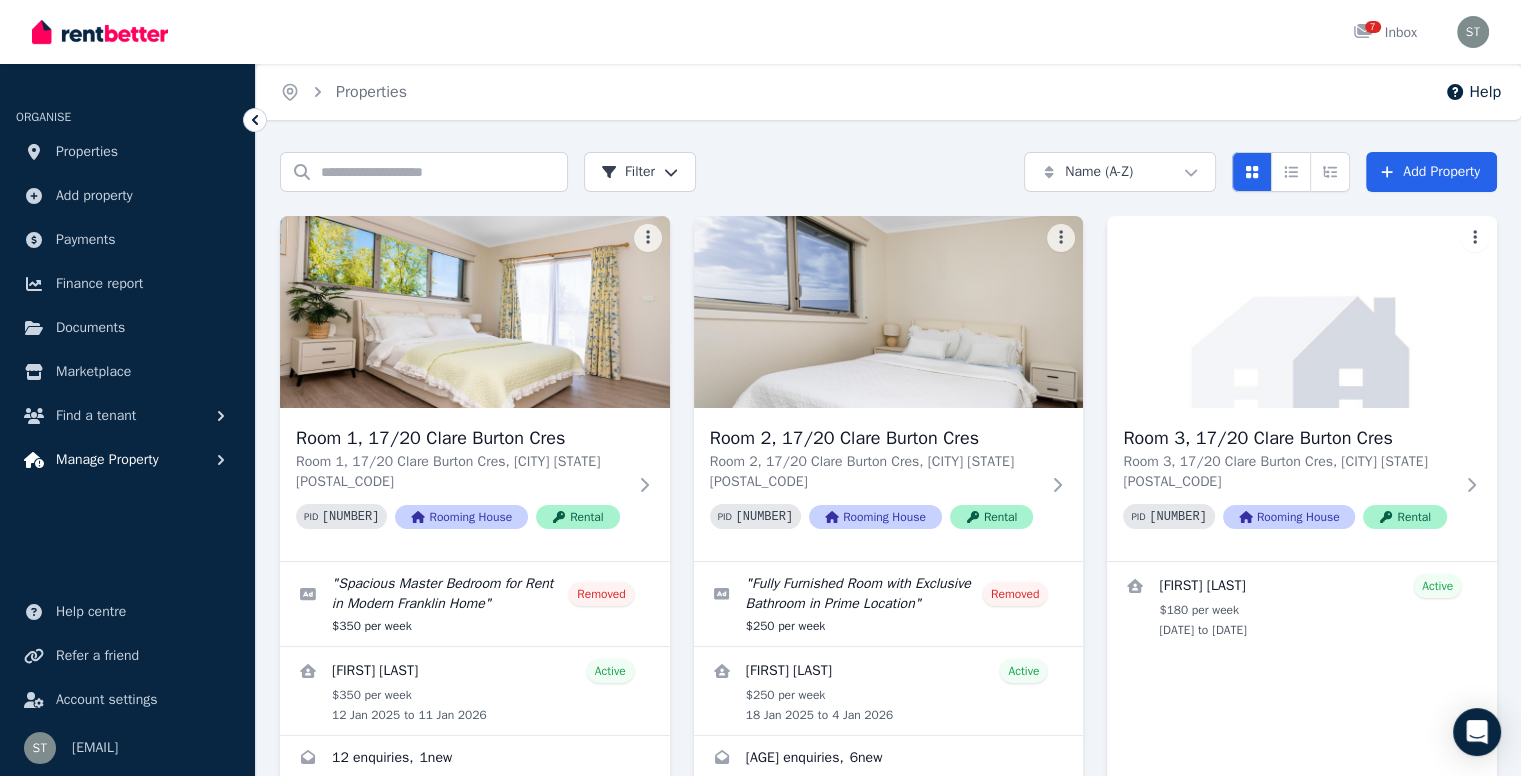 click on "Manage Property" at bounding box center (107, 460) 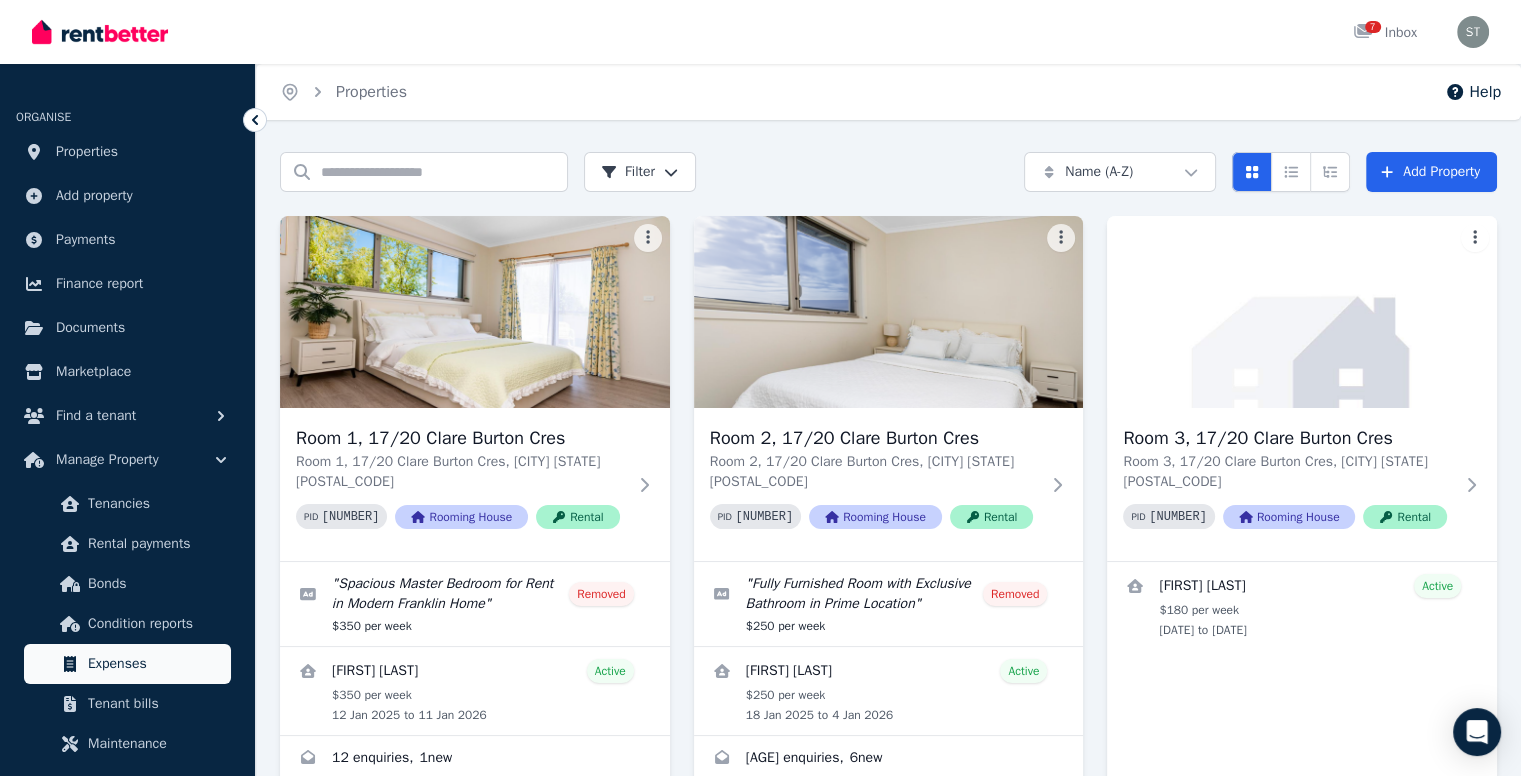 click on "Expenses" at bounding box center [155, 664] 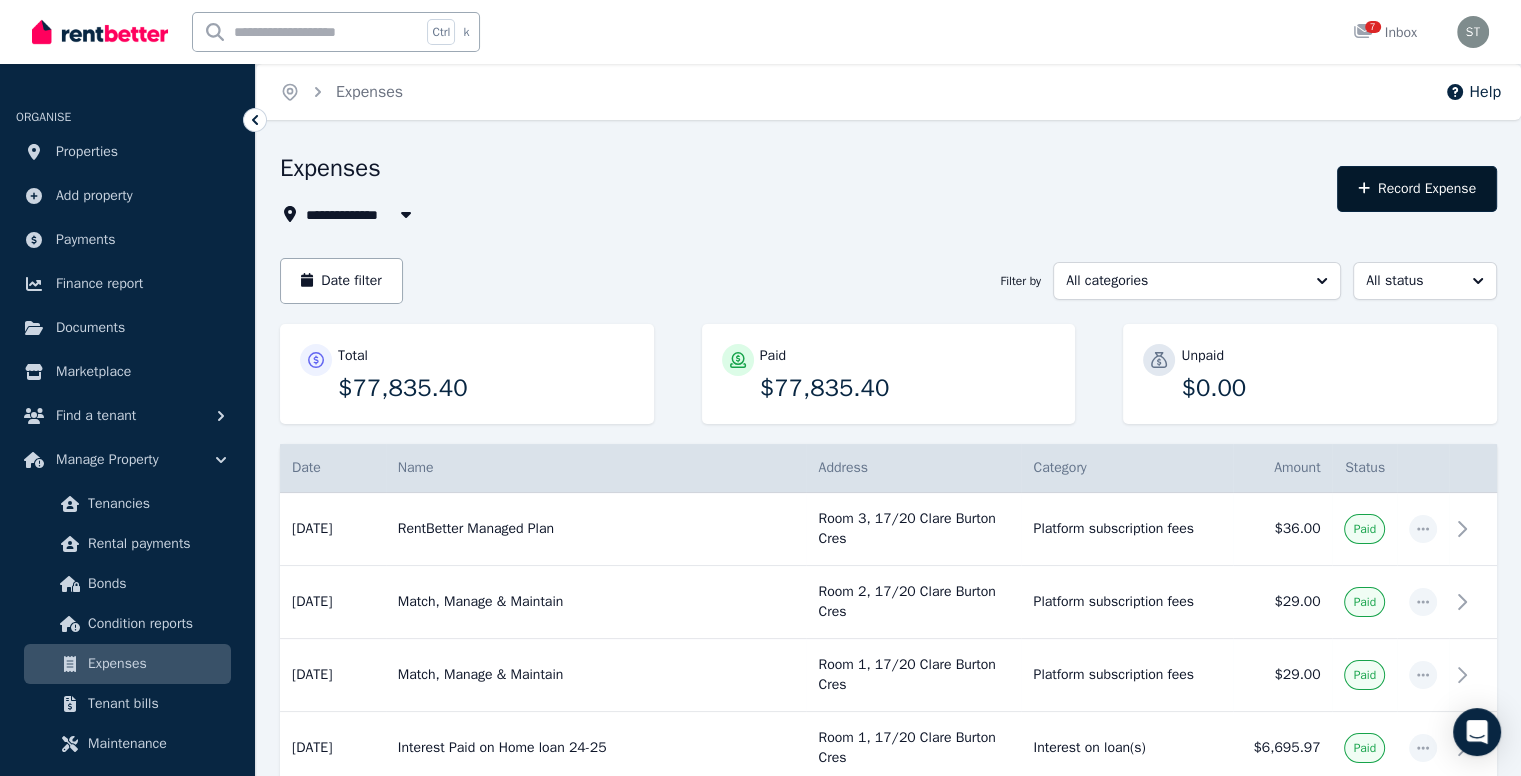 click on "Record Expense" at bounding box center (1417, 189) 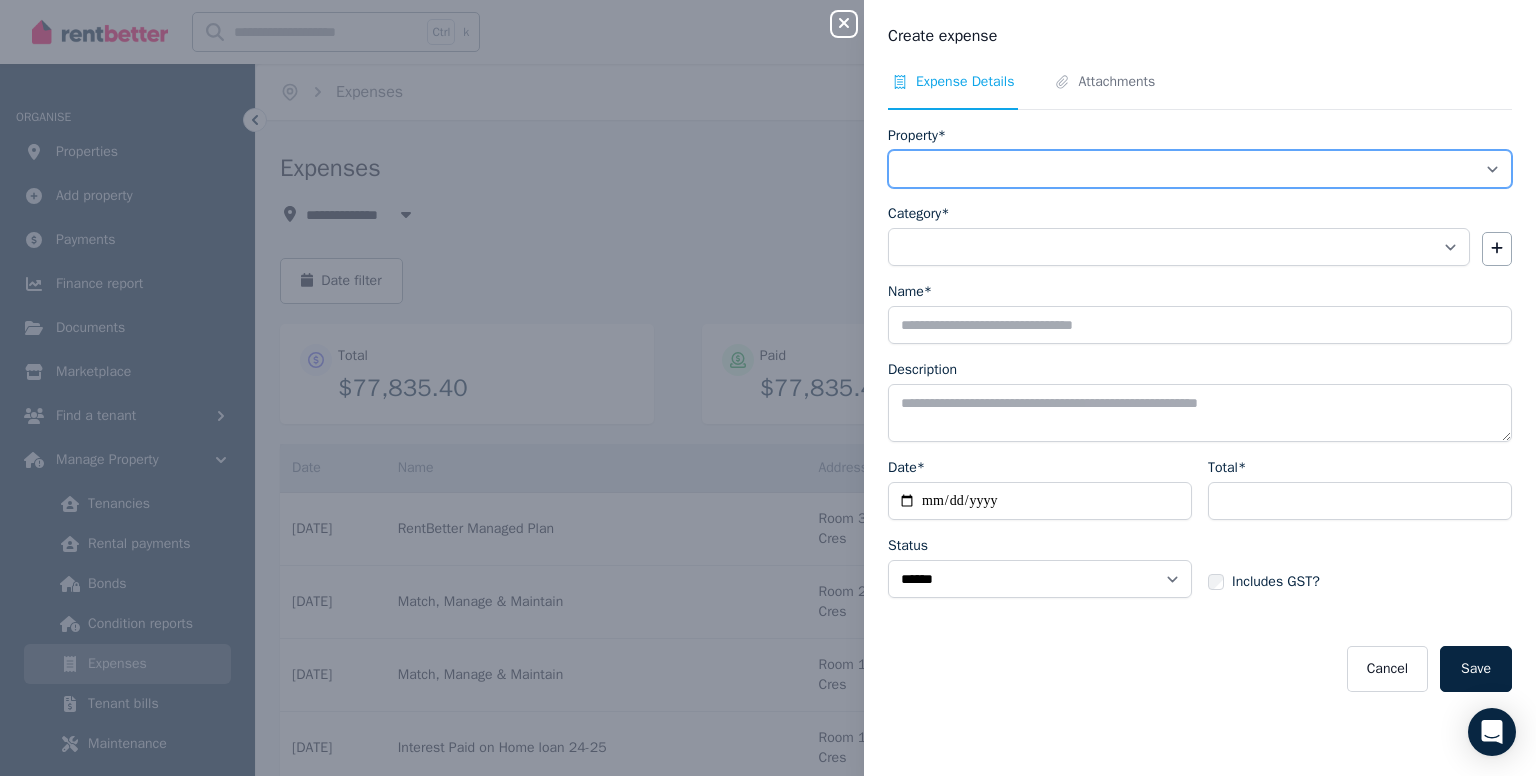 click on "**********" at bounding box center (1200, 169) 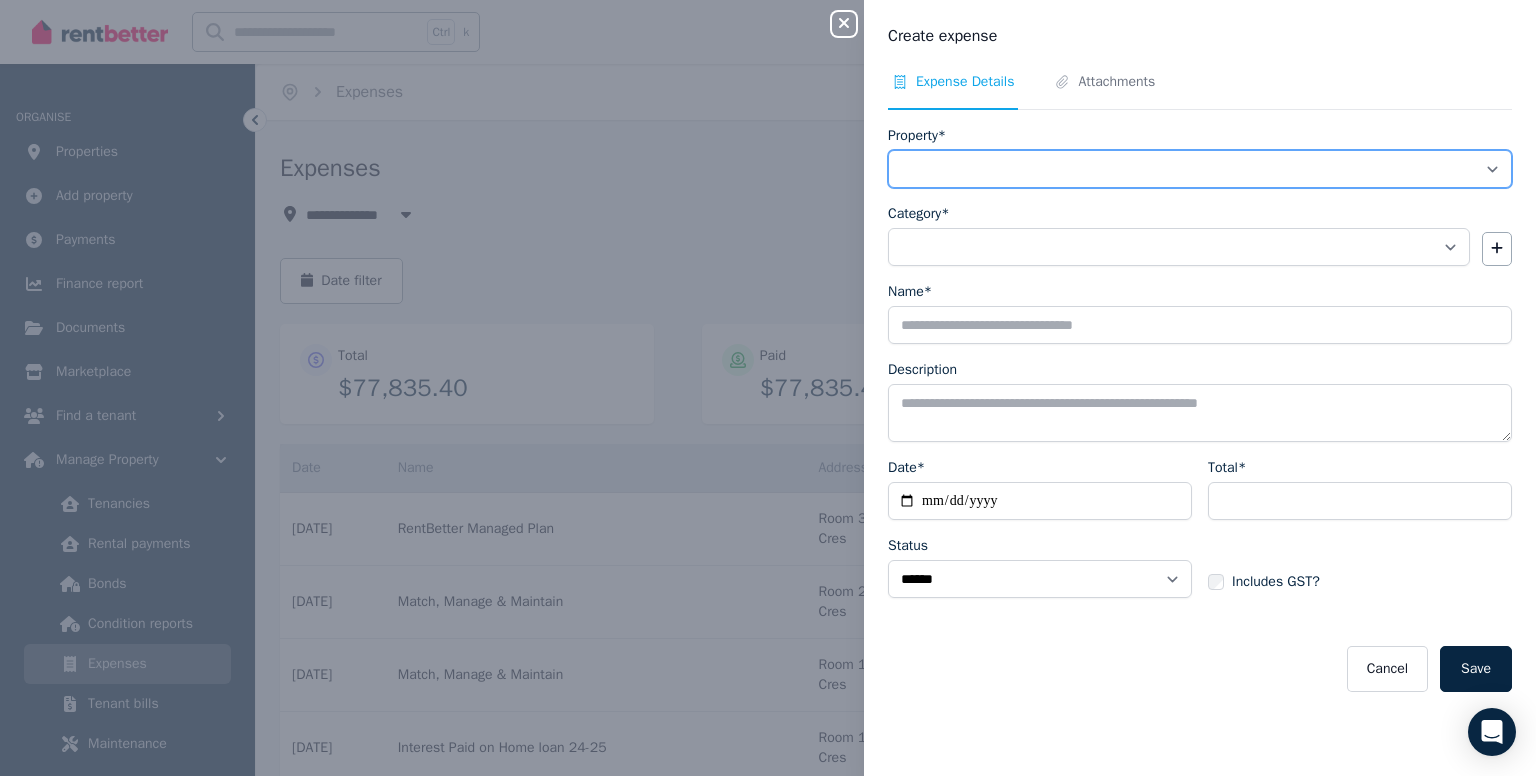 select on "**********" 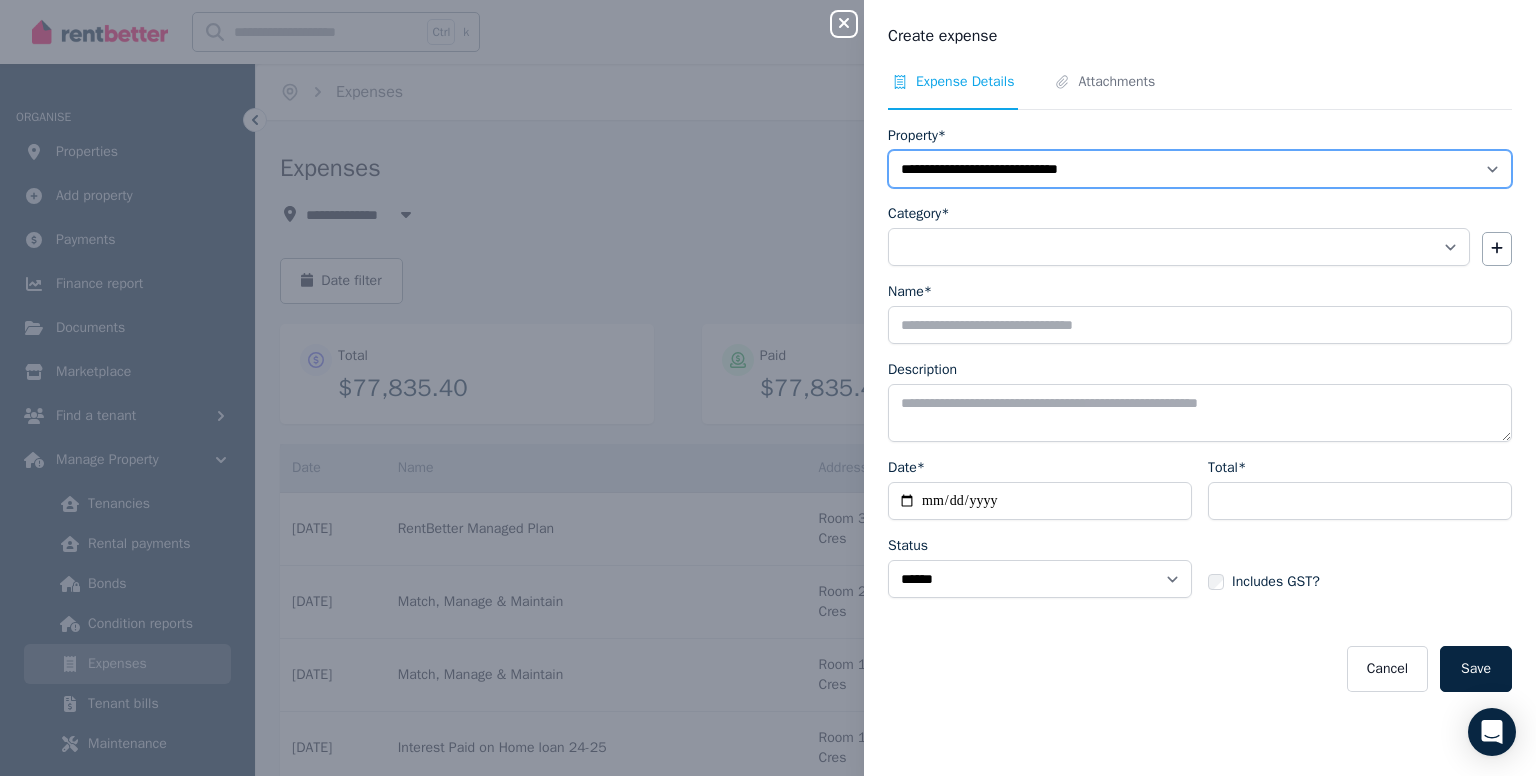 click on "**********" at bounding box center [1200, 169] 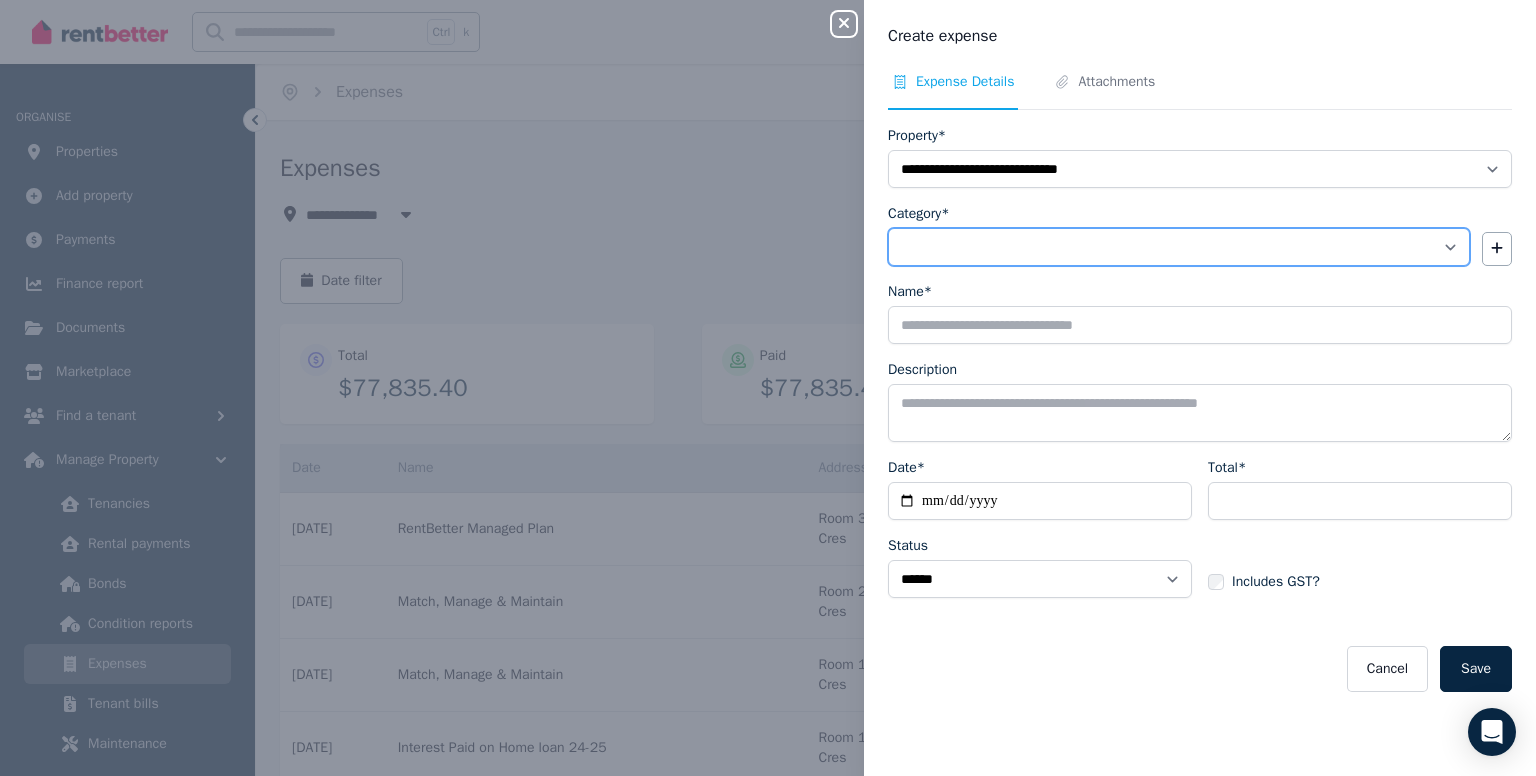 click on "**********" at bounding box center [1179, 247] 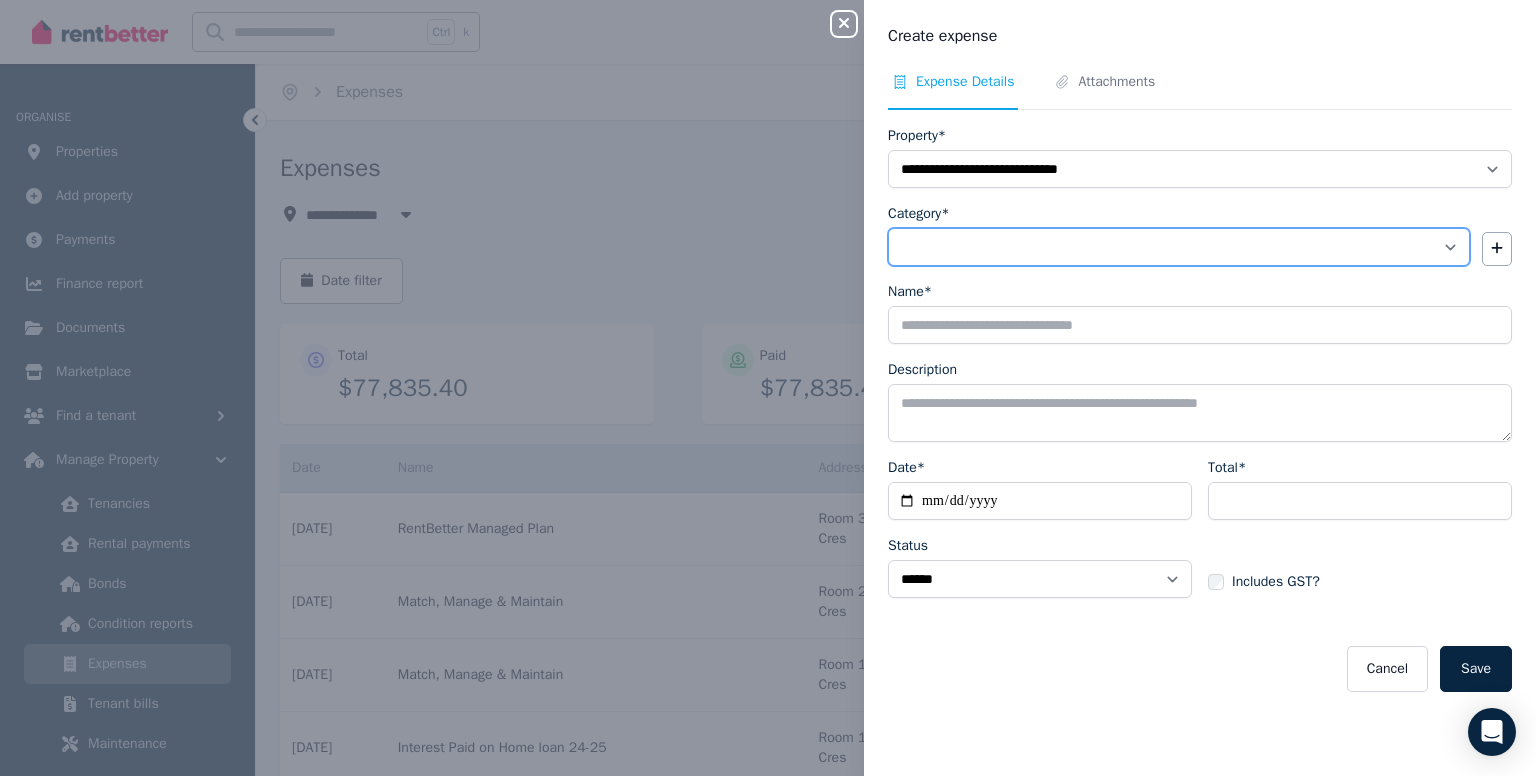 select on "**********" 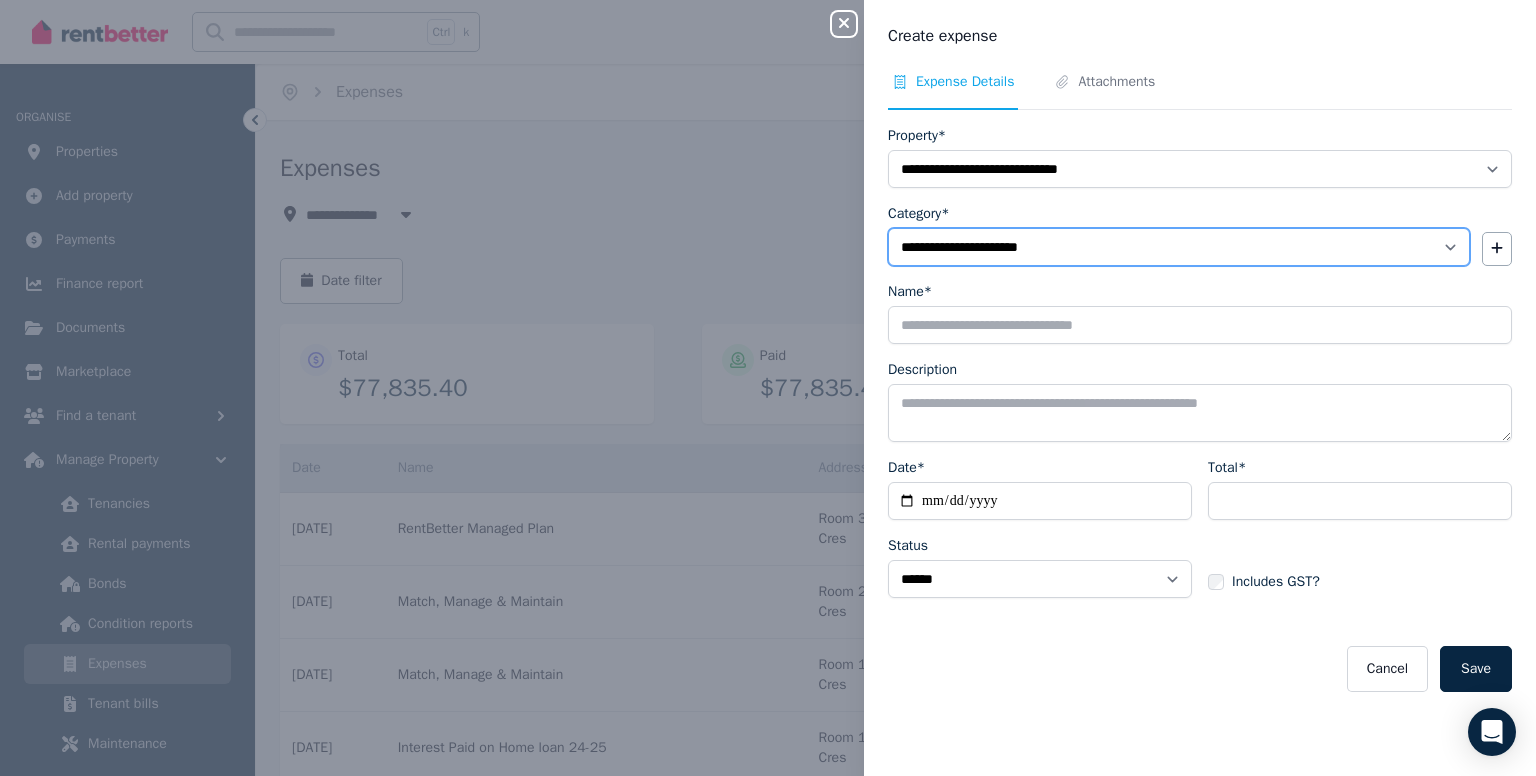 click on "**********" at bounding box center [1179, 247] 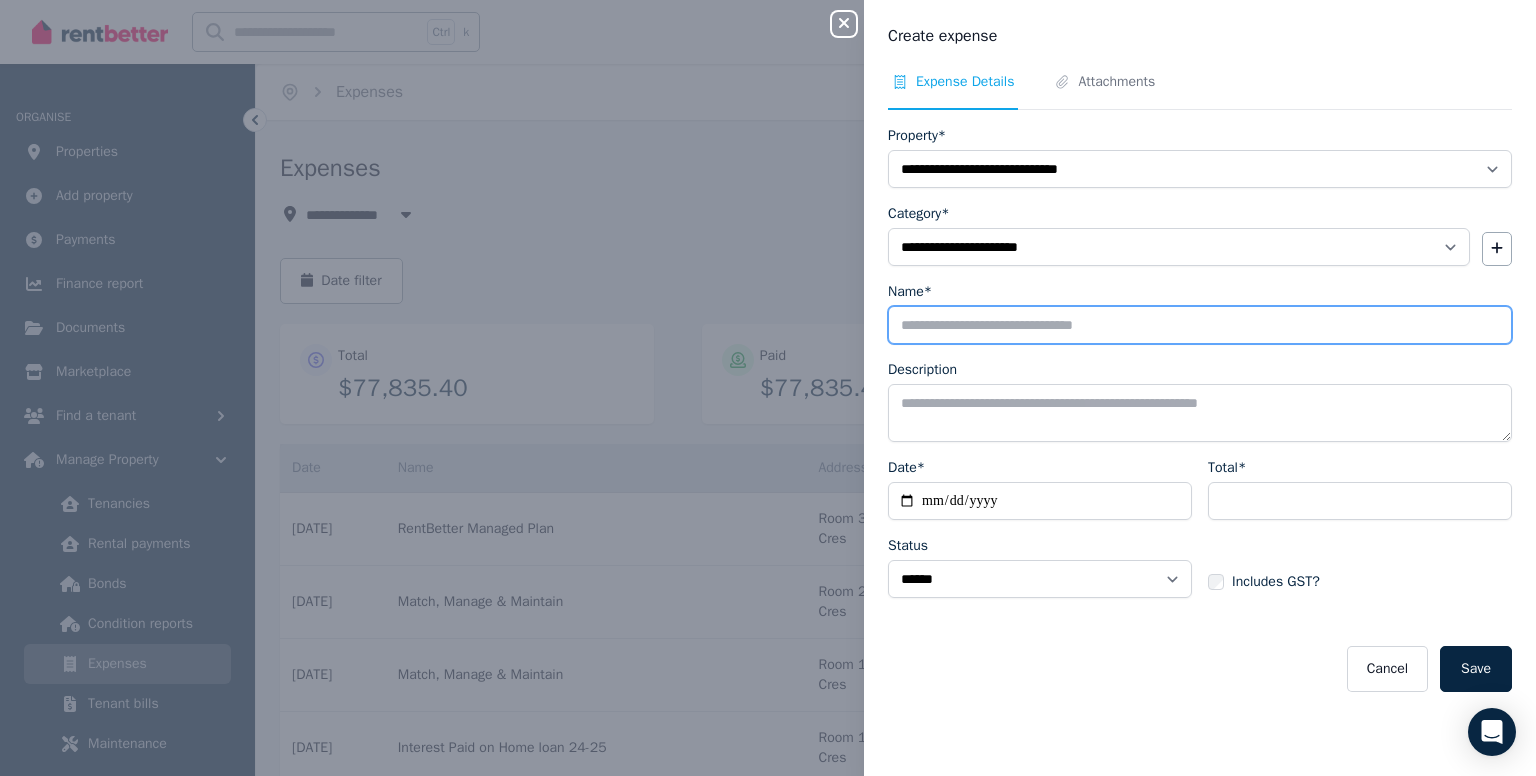 click on "Name*" at bounding box center [1200, 325] 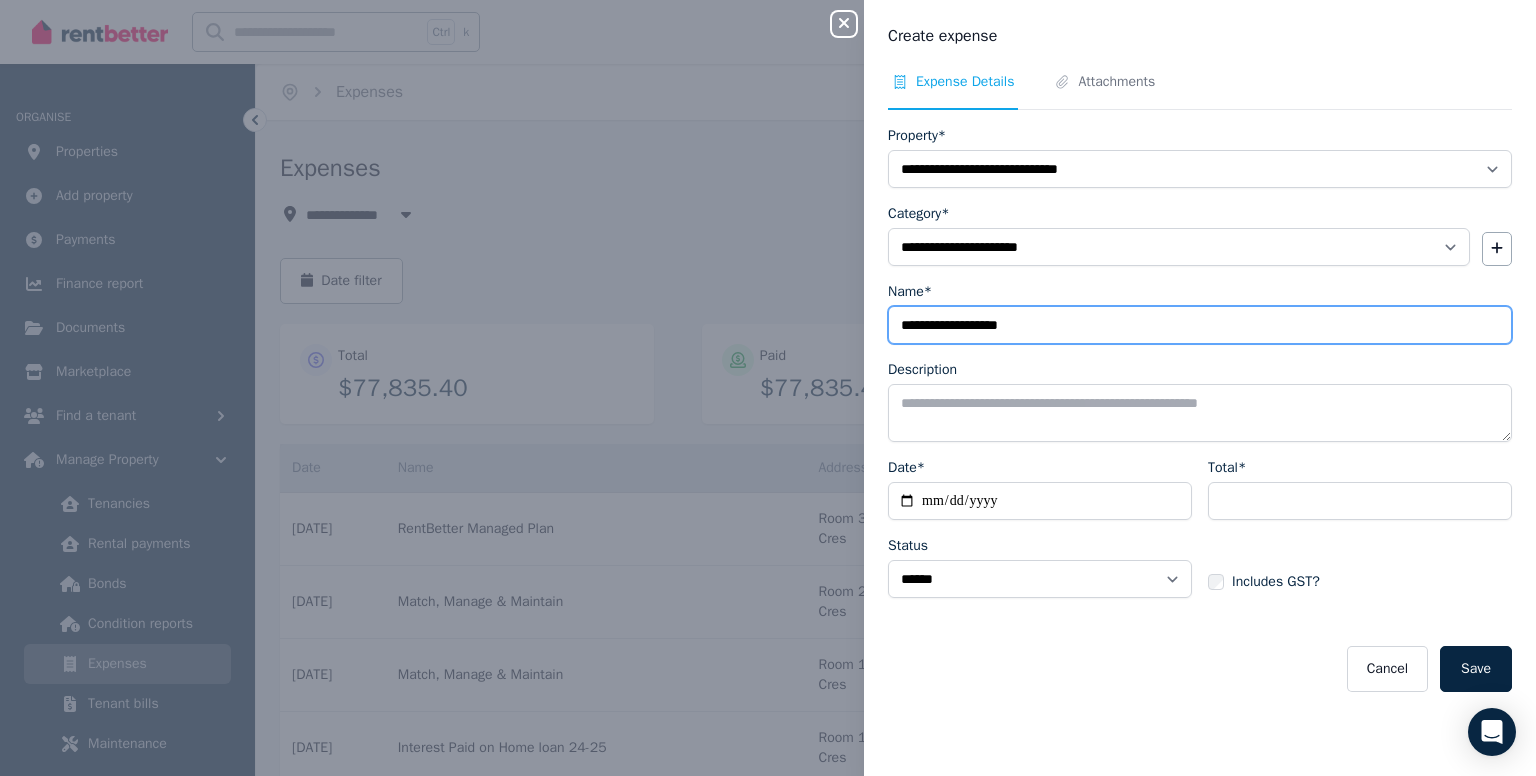type on "**********" 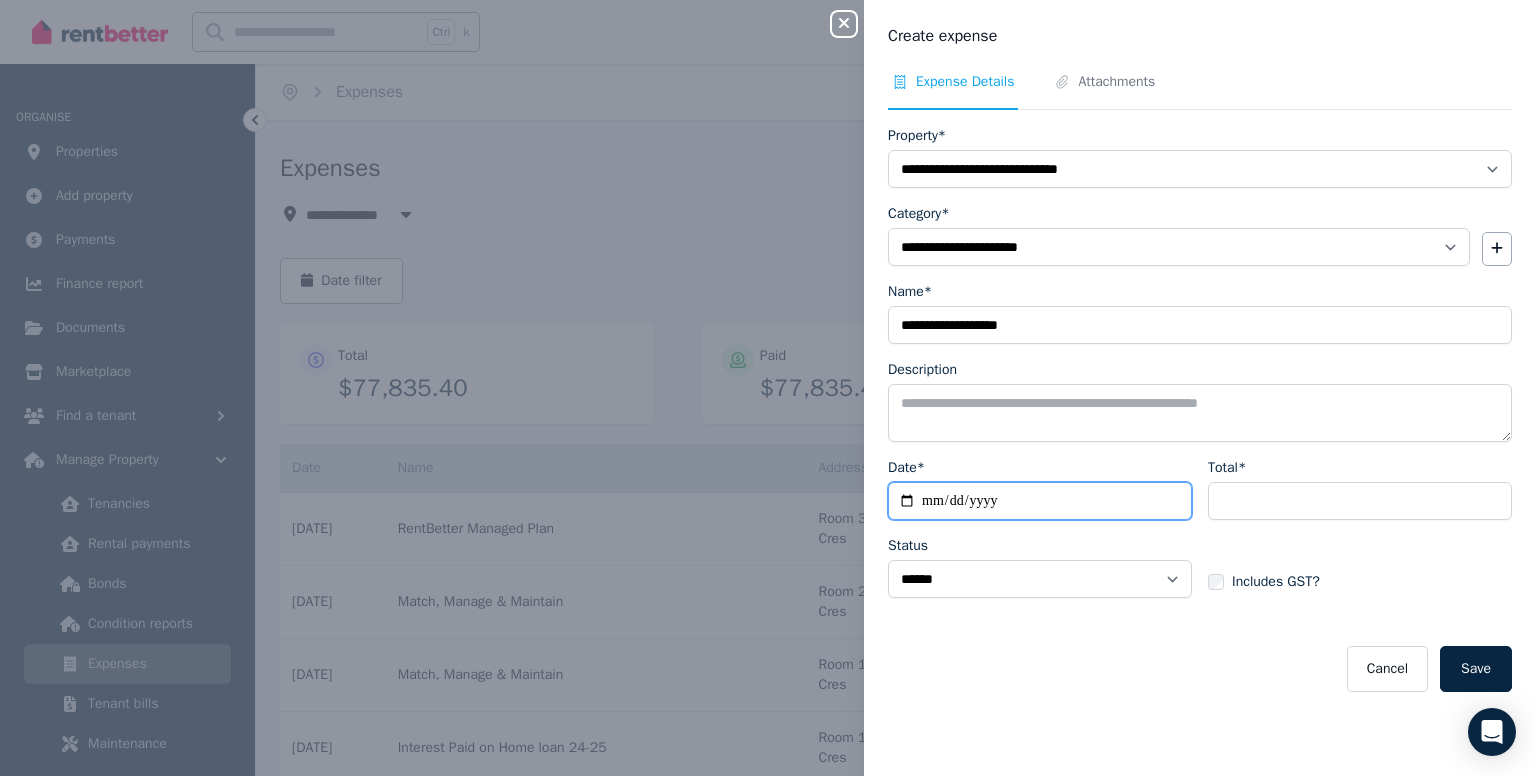 click on "Date*" at bounding box center [1040, 501] 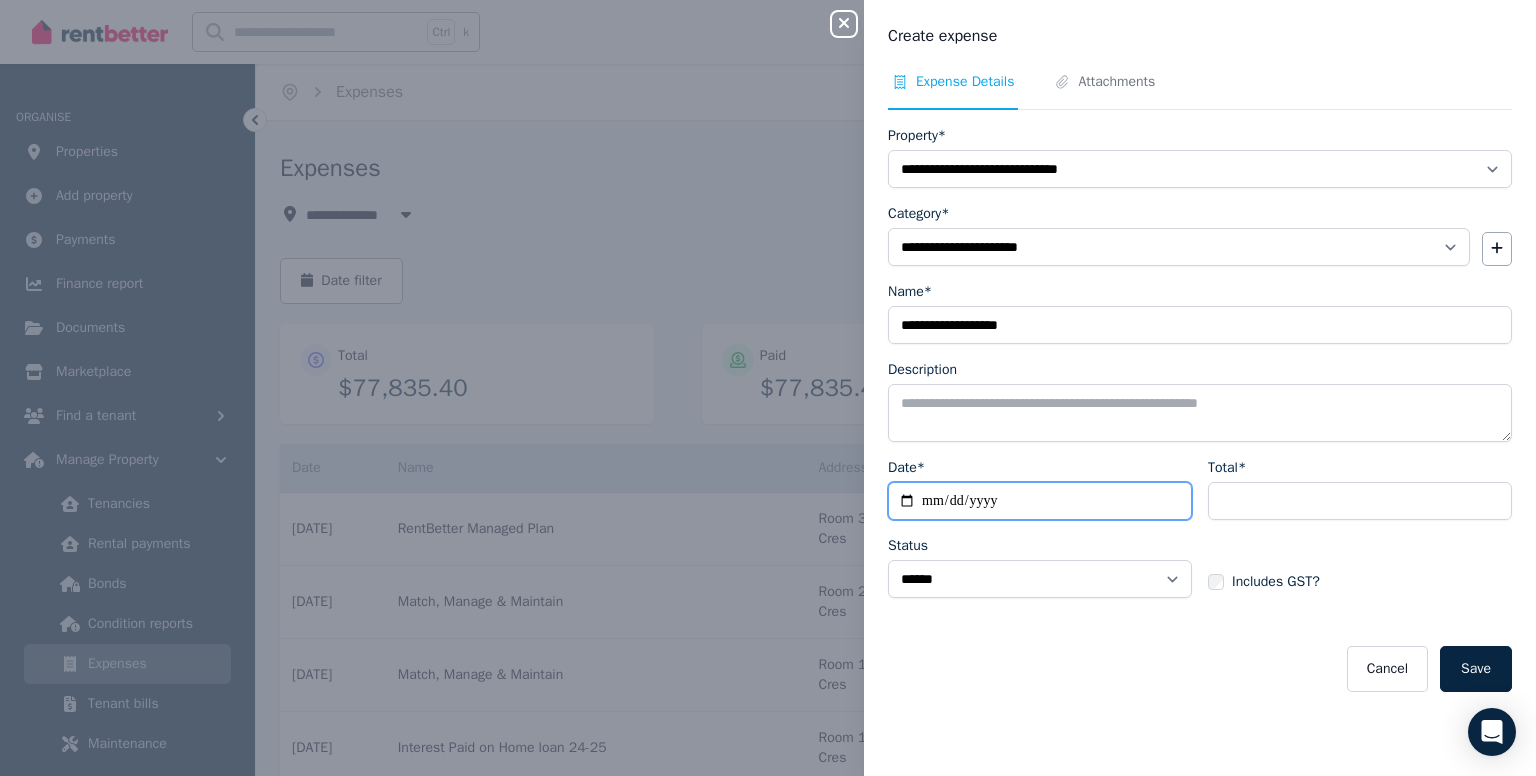 type on "**********" 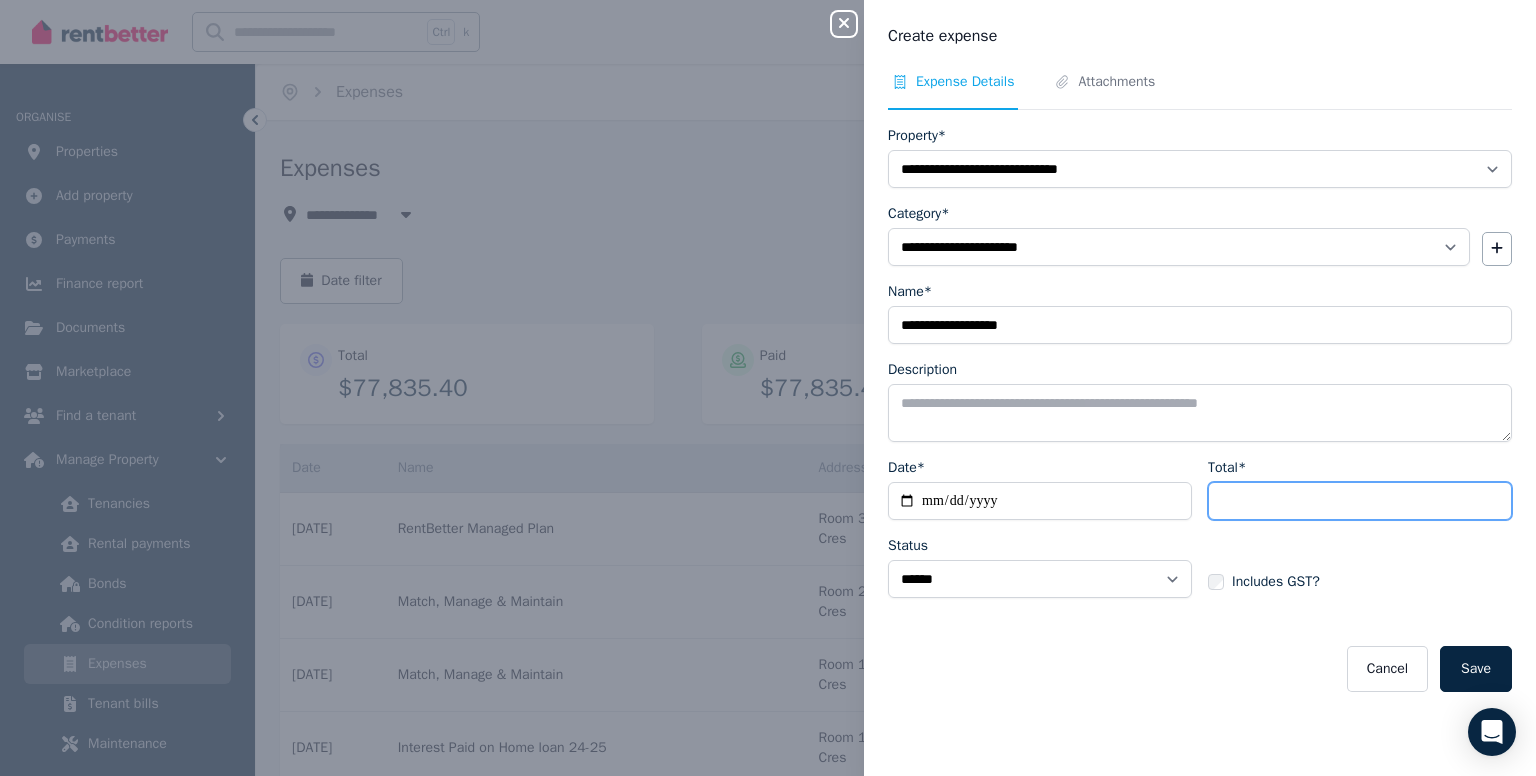 click on "Total*" at bounding box center (1360, 501) 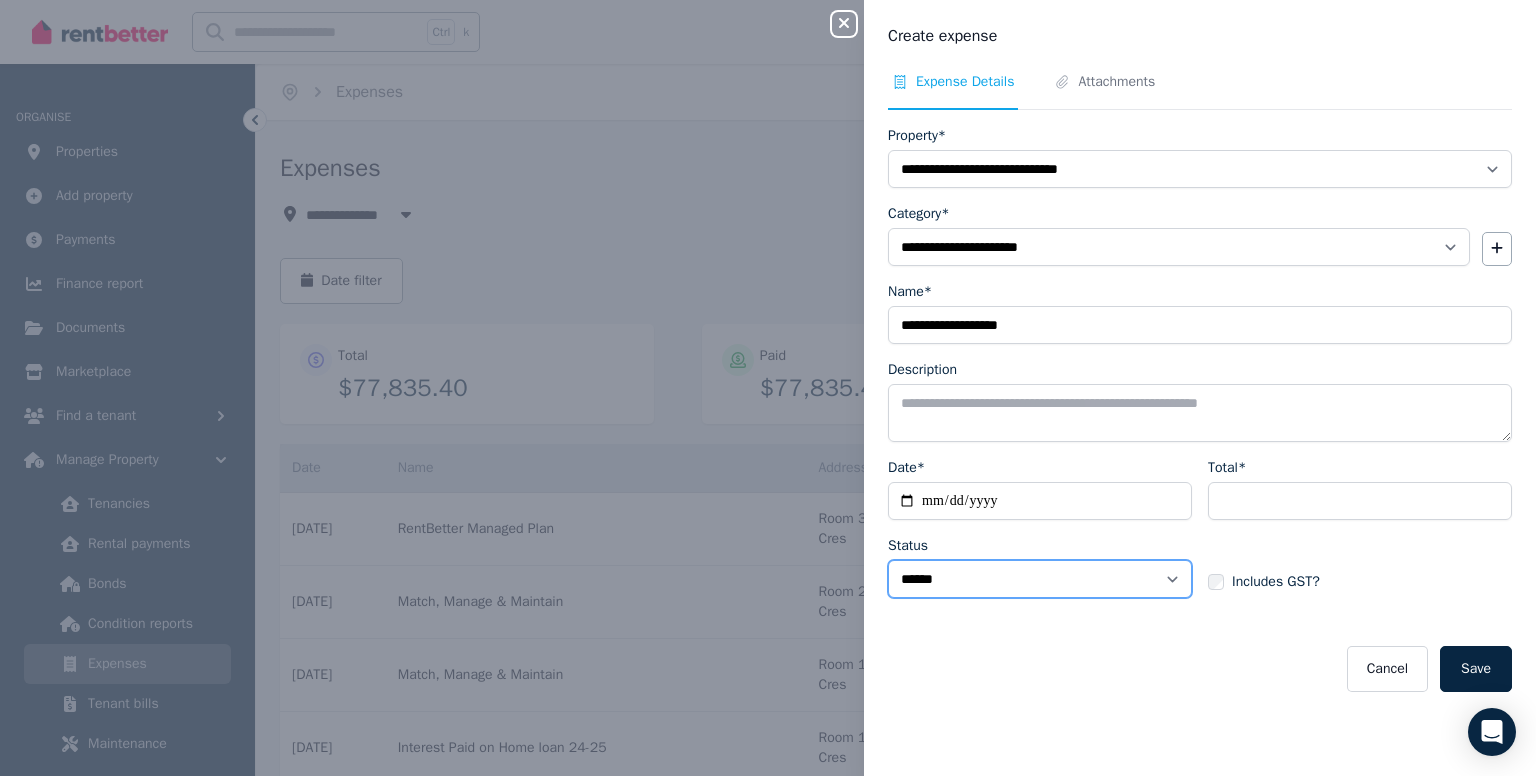 click on "****** ****" at bounding box center (1040, 579) 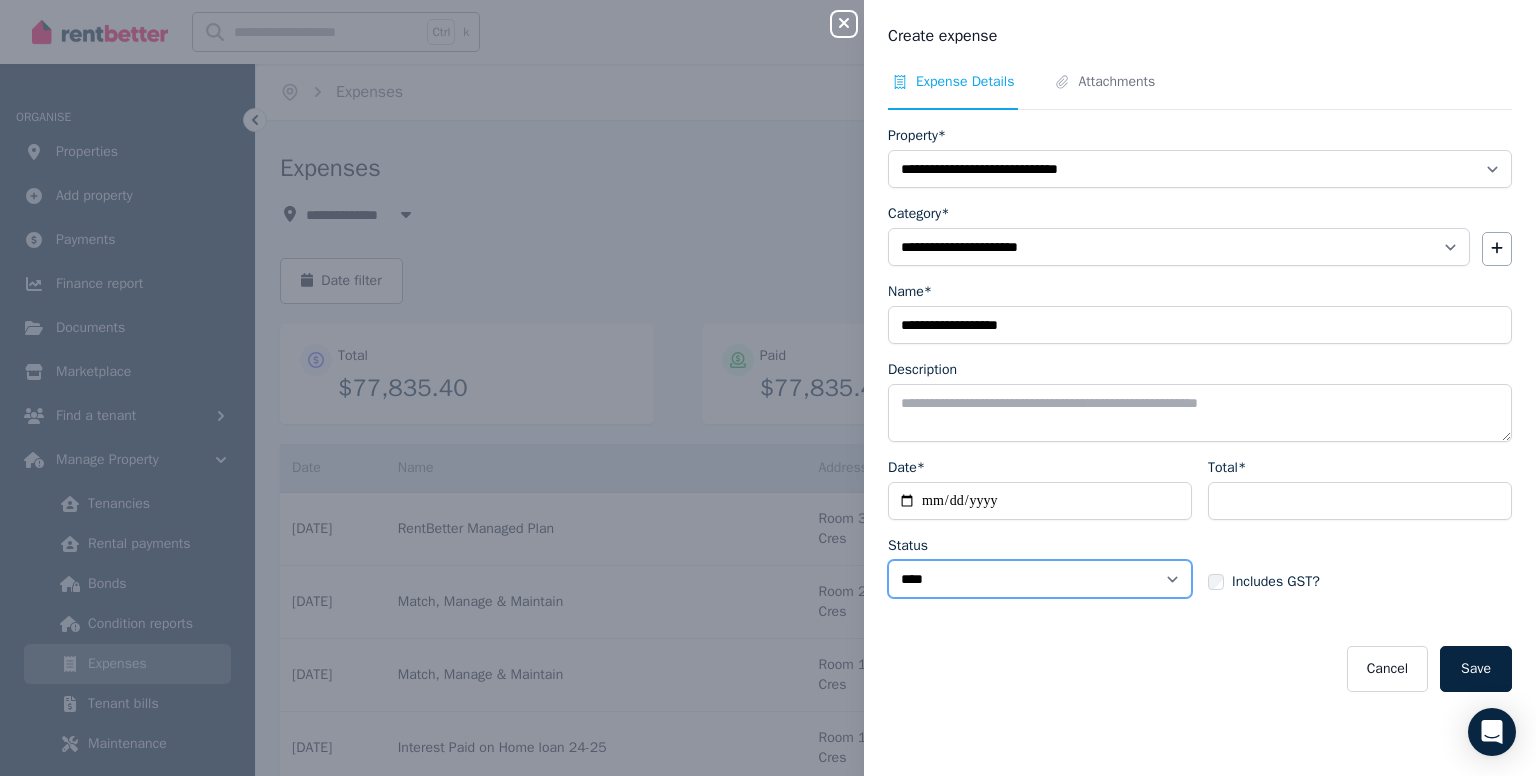 click on "****** ****" at bounding box center (1040, 579) 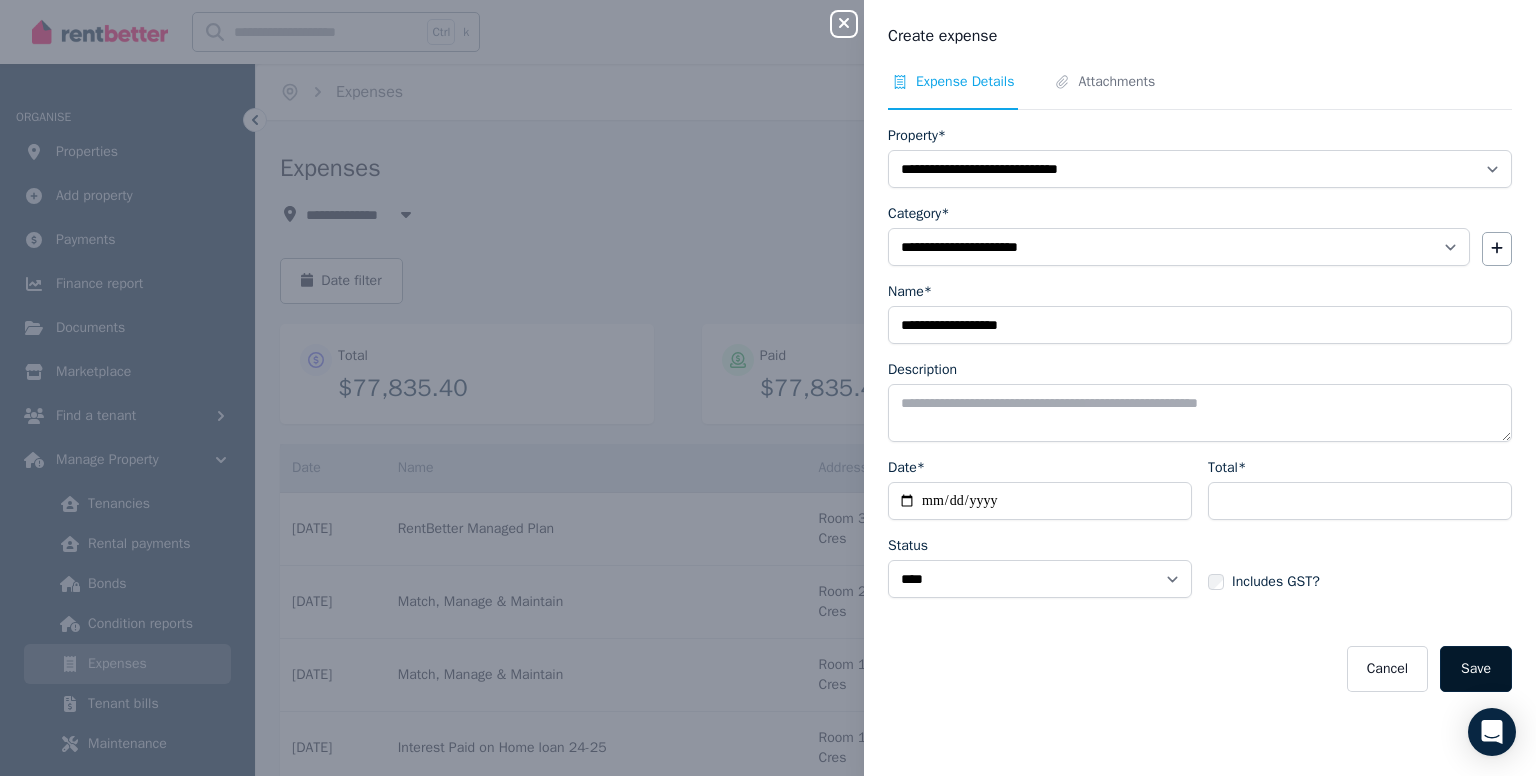 click on "Save" at bounding box center (1476, 669) 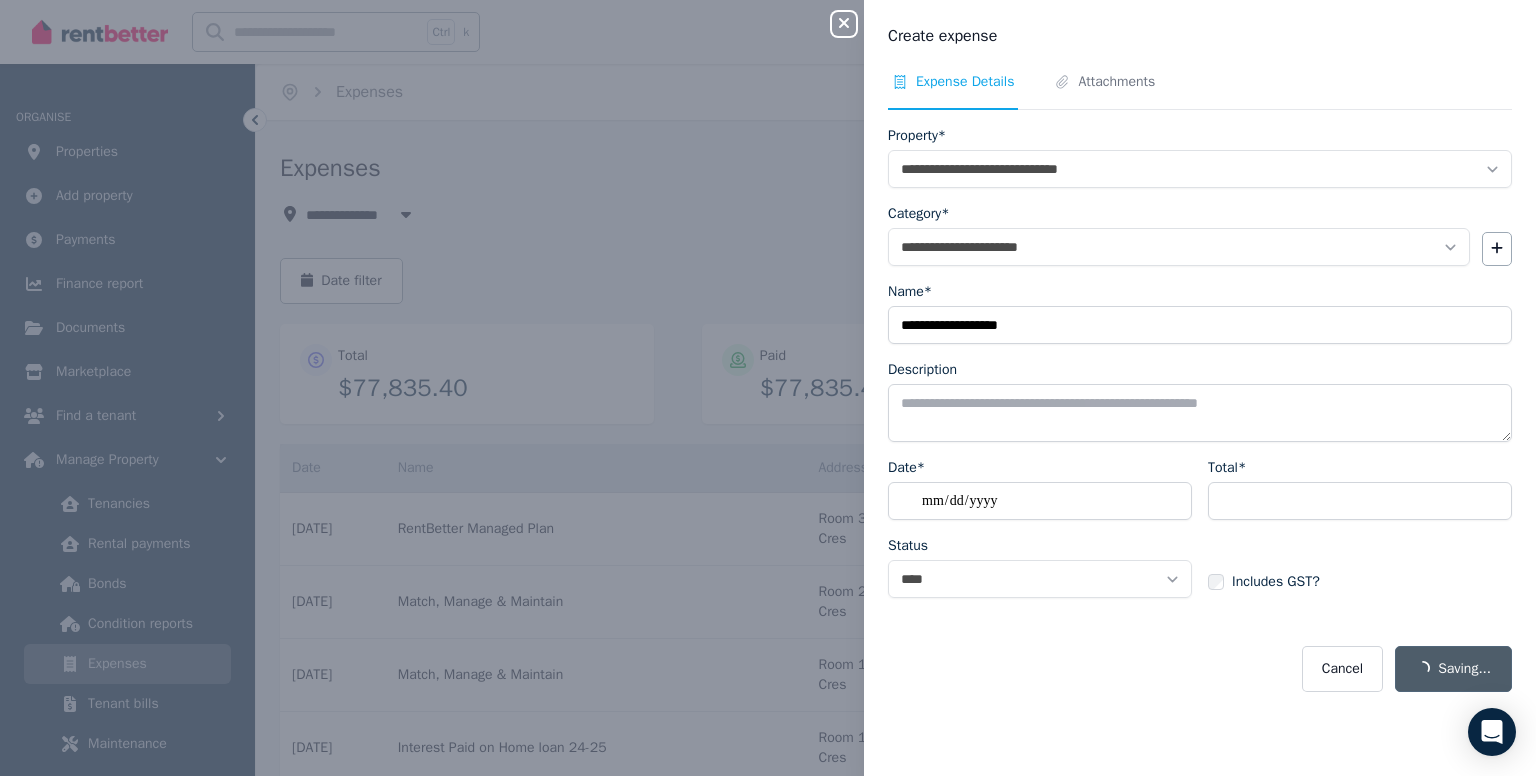 select on "**********" 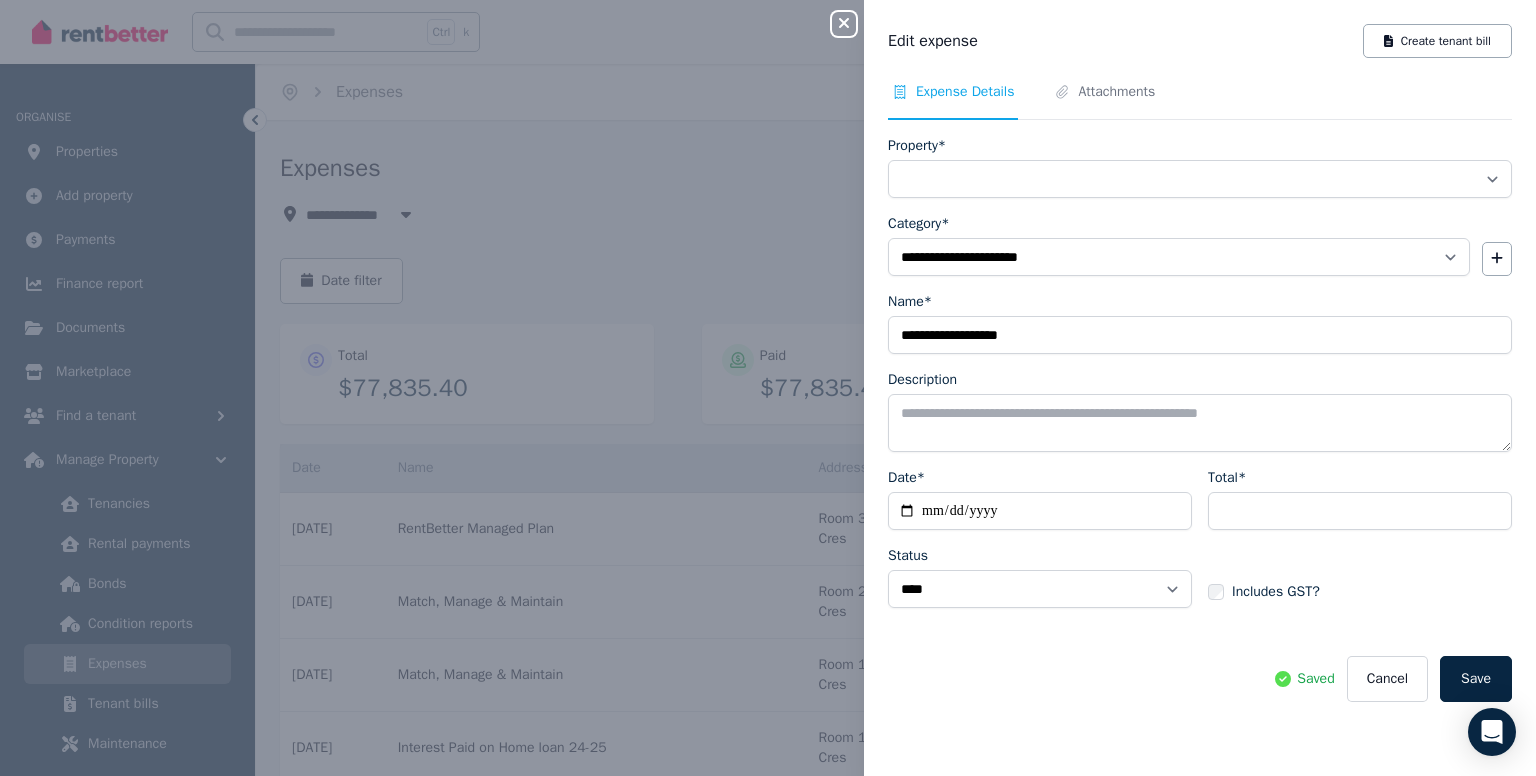 select on "**********" 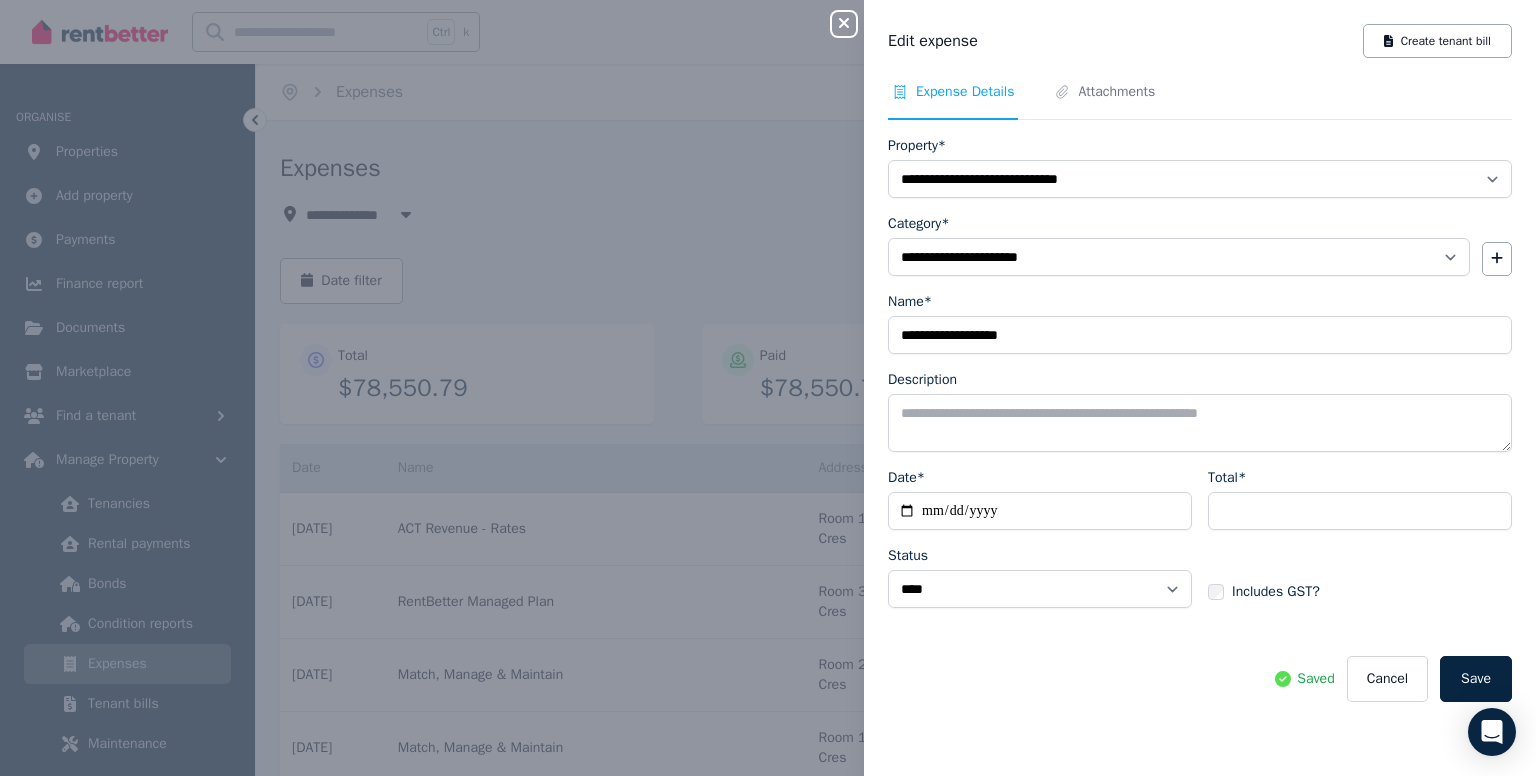 click on "Save" at bounding box center [1476, 679] 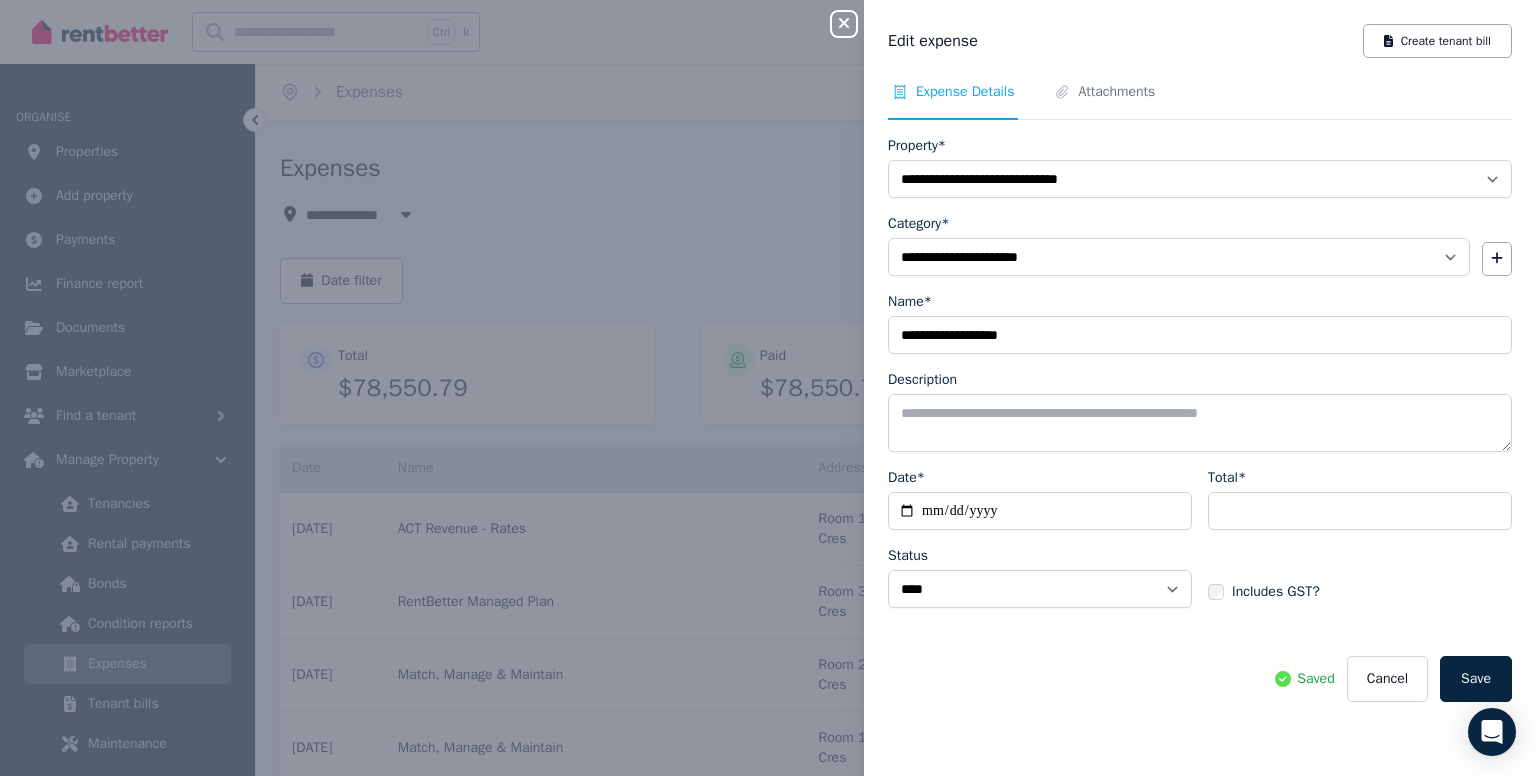 click 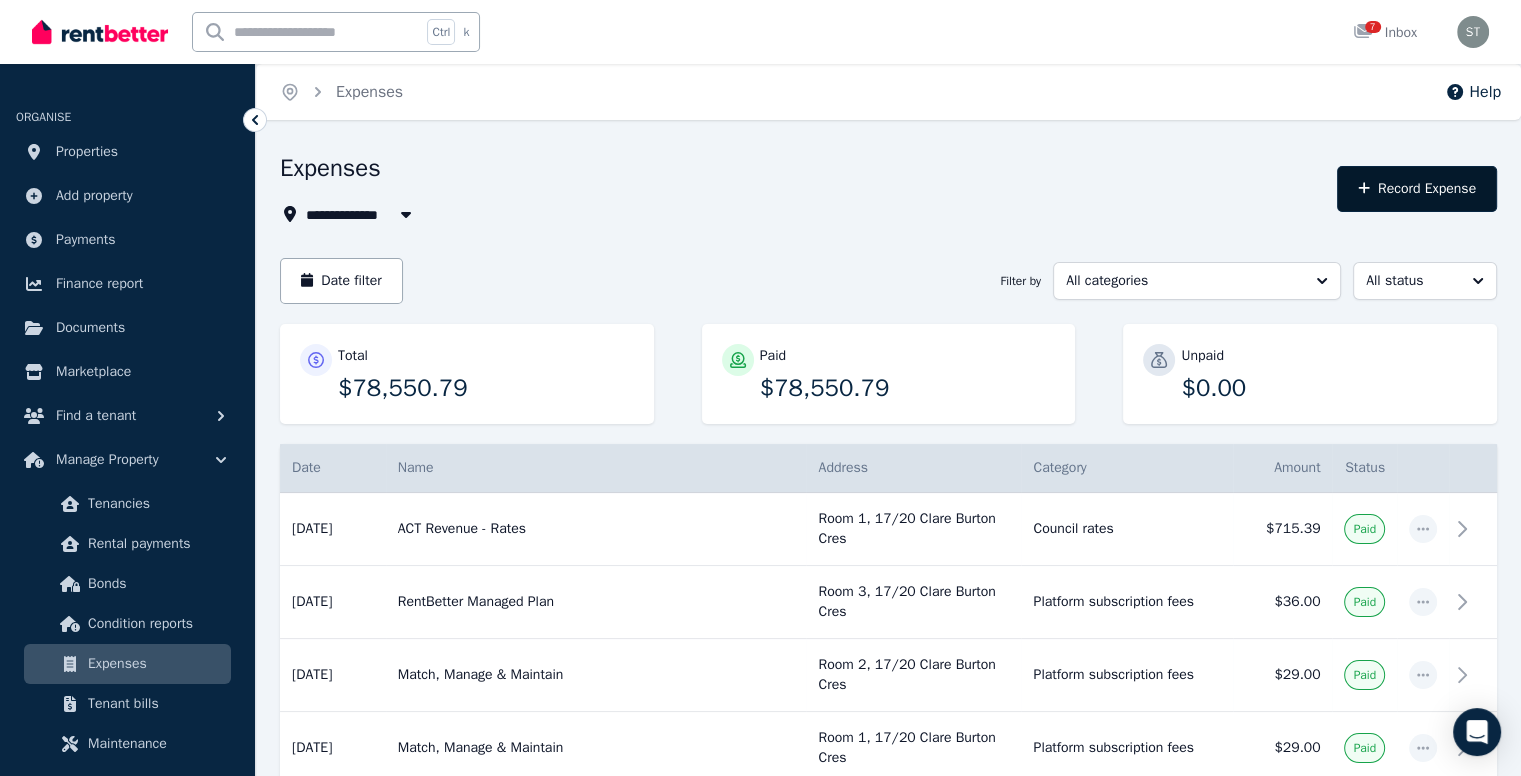 click on "Record Expense" at bounding box center [1417, 189] 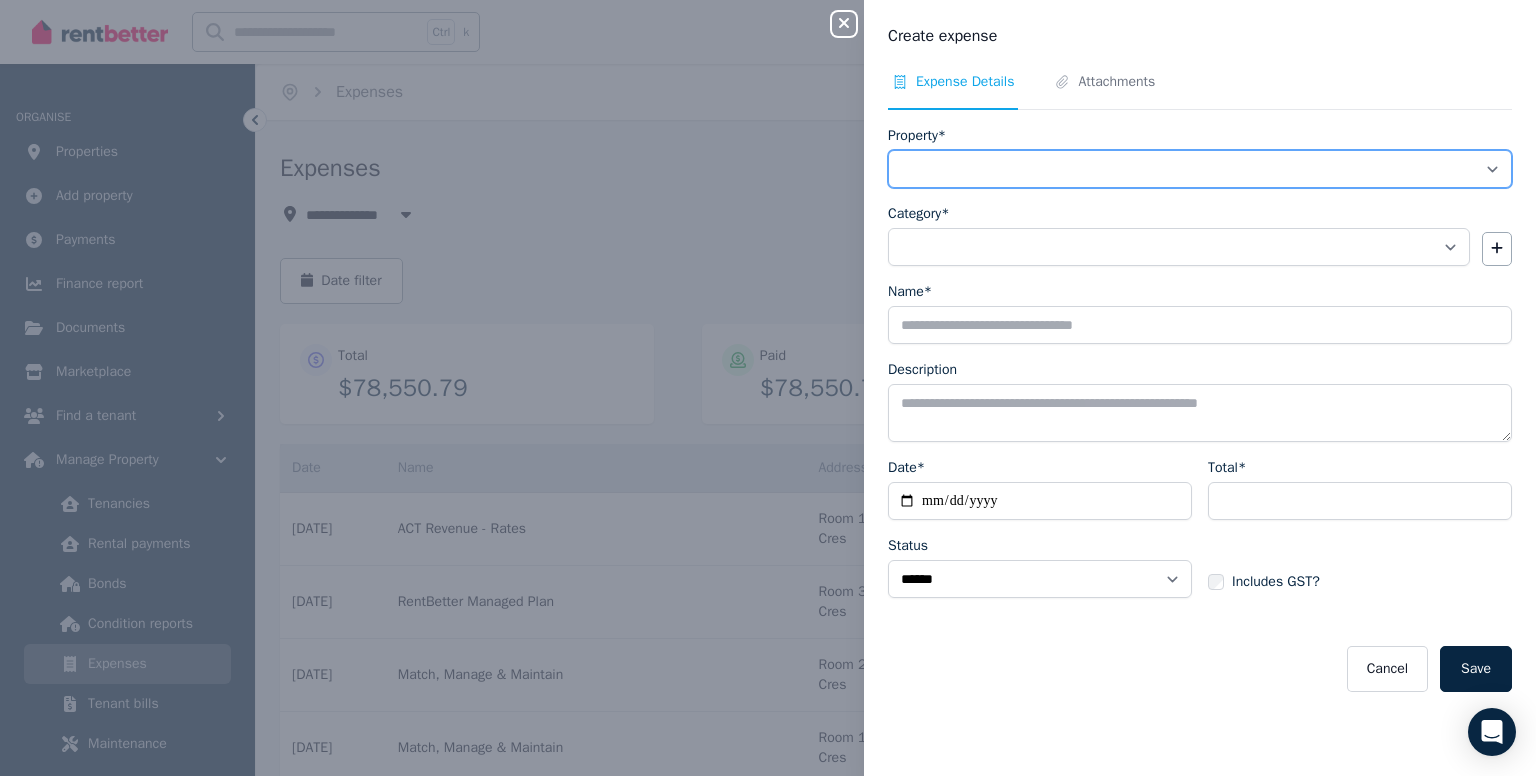 click on "**********" at bounding box center [1200, 169] 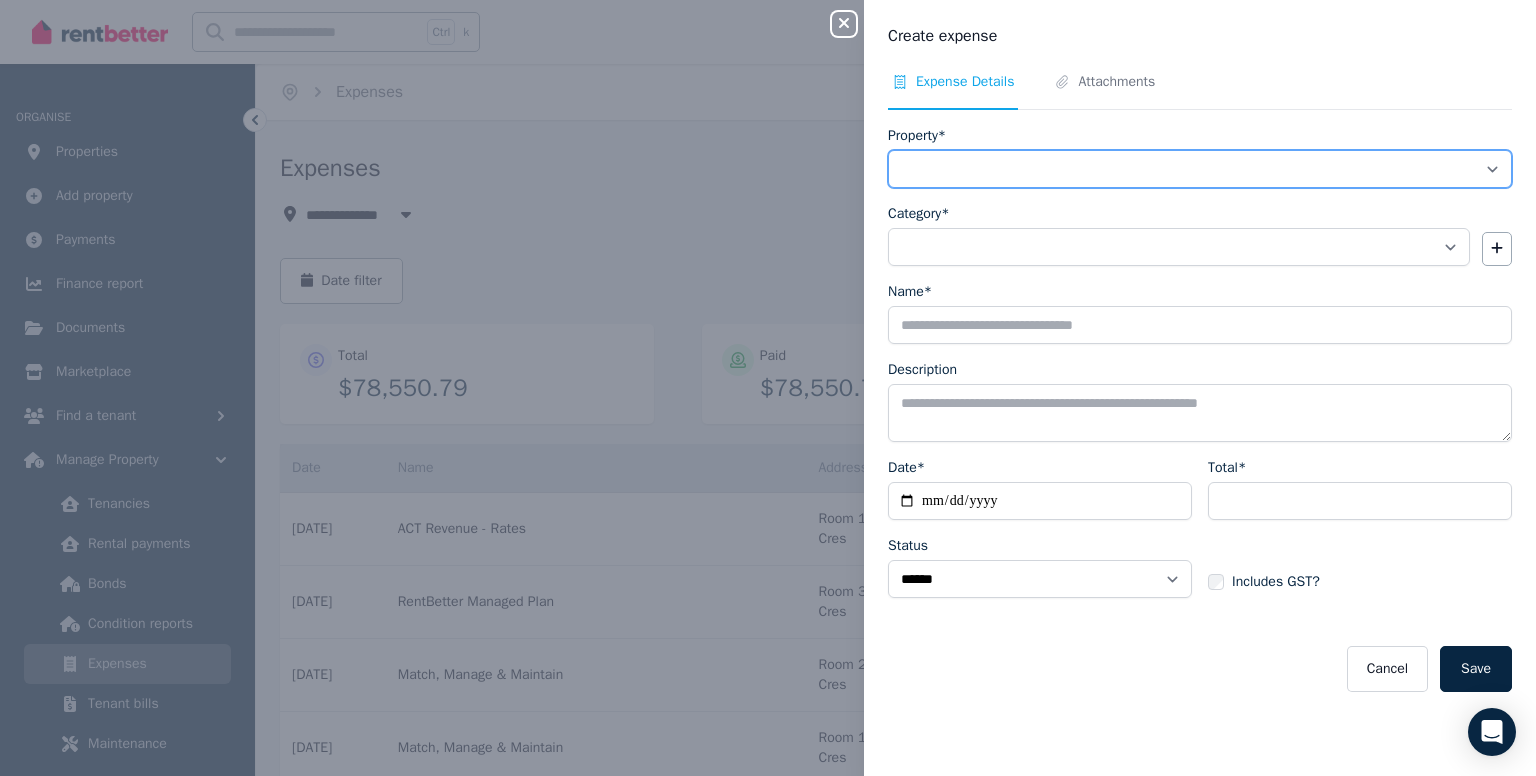 select on "**********" 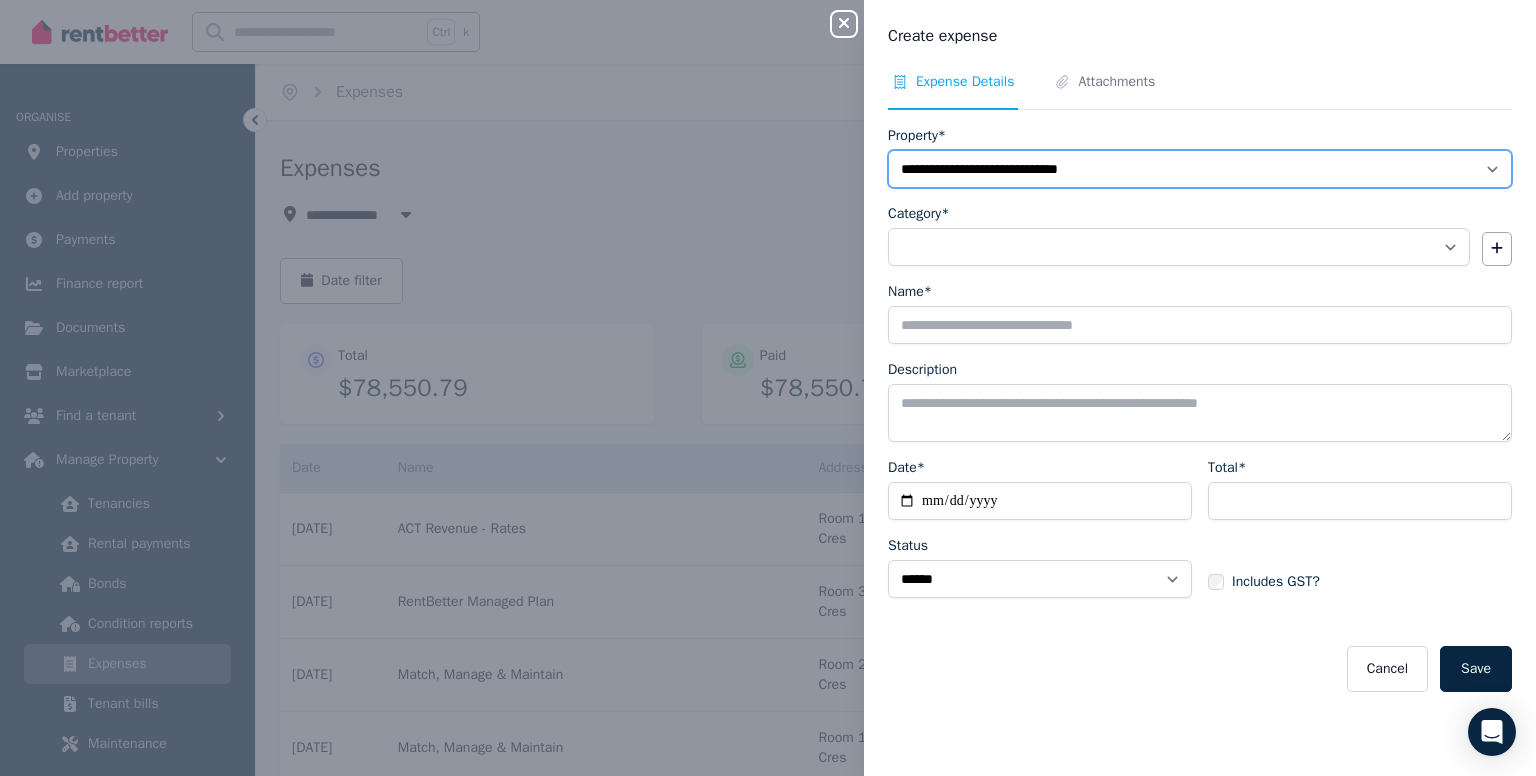 click on "**********" at bounding box center (1200, 169) 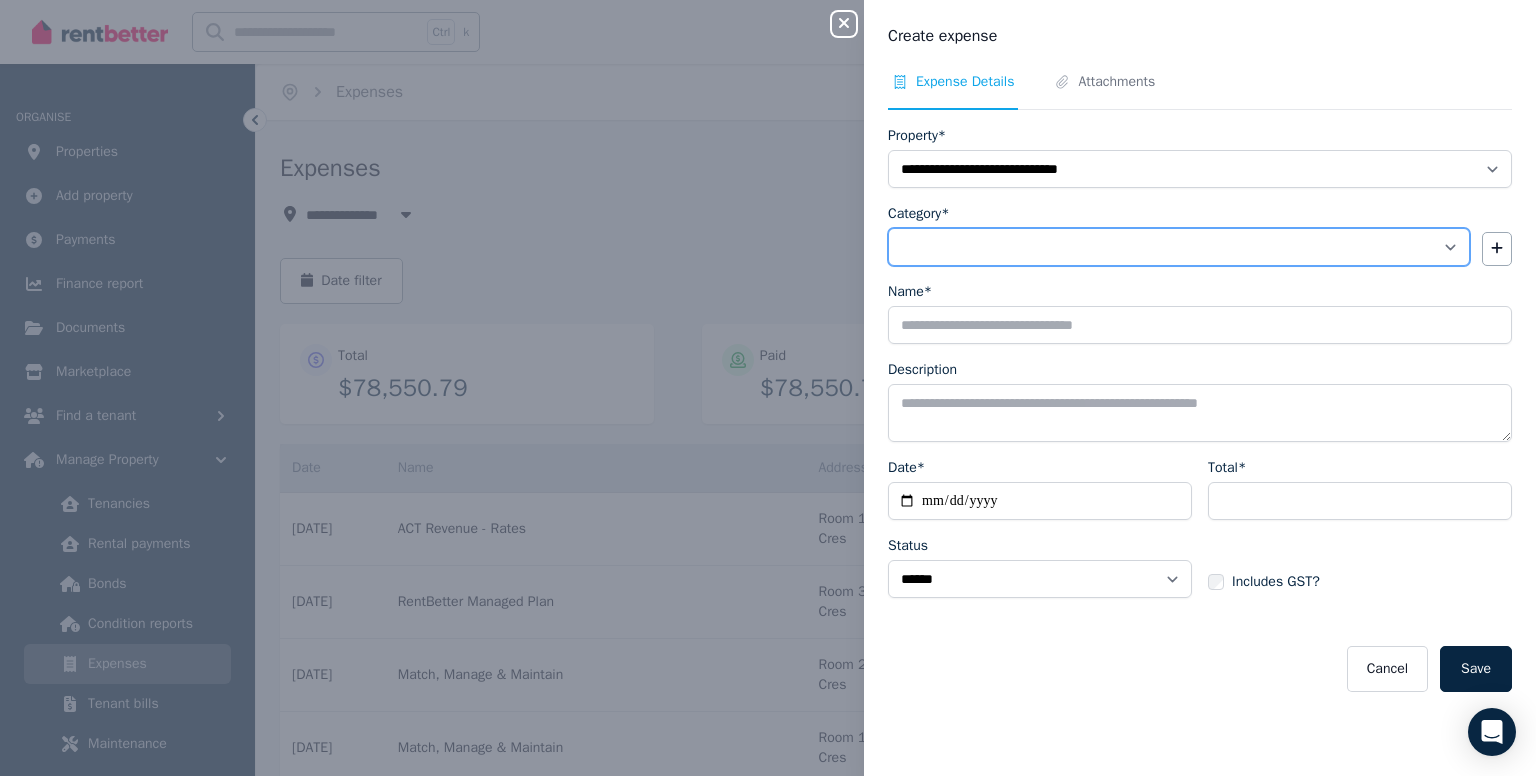 click on "**********" at bounding box center (1179, 247) 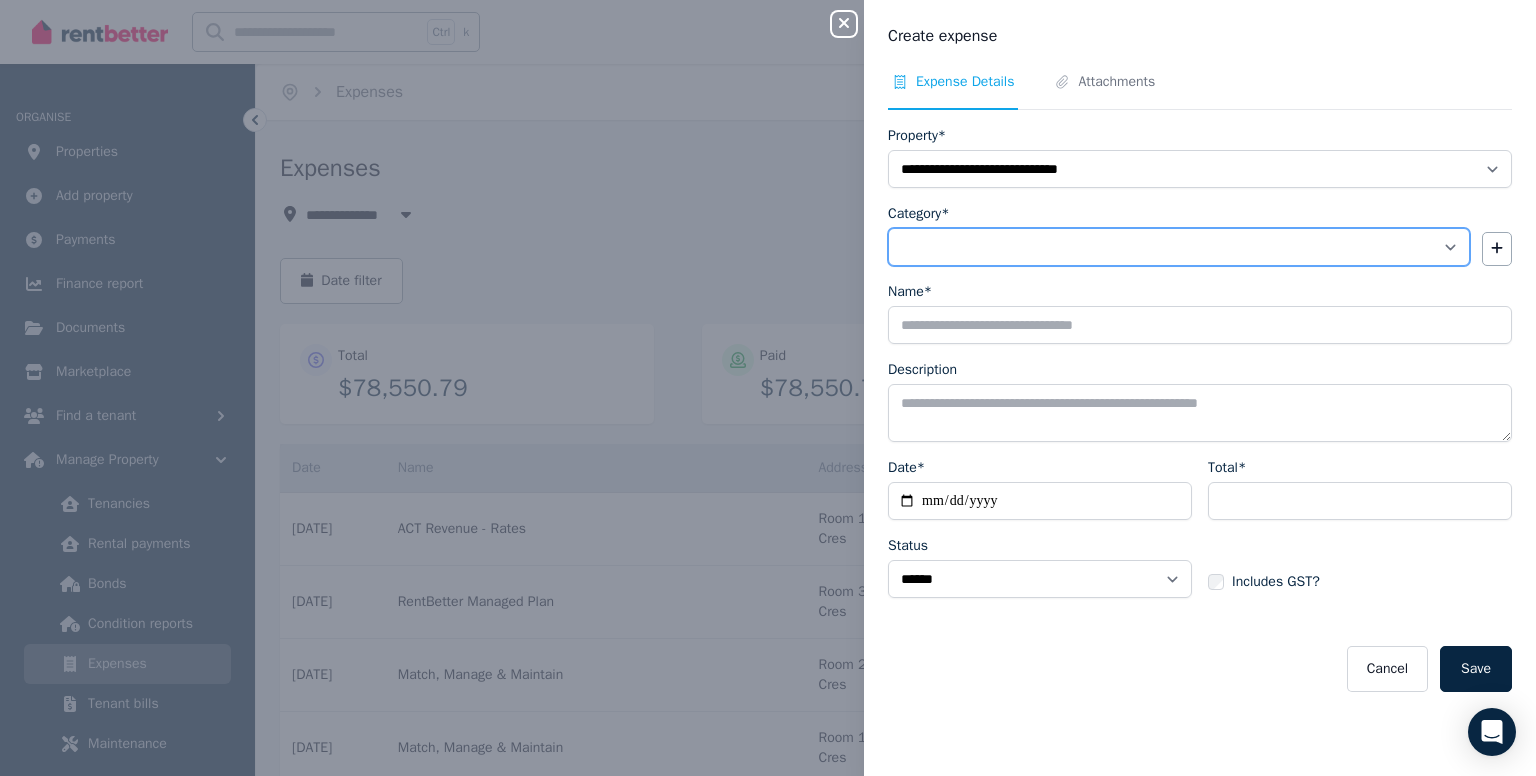 select on "**********" 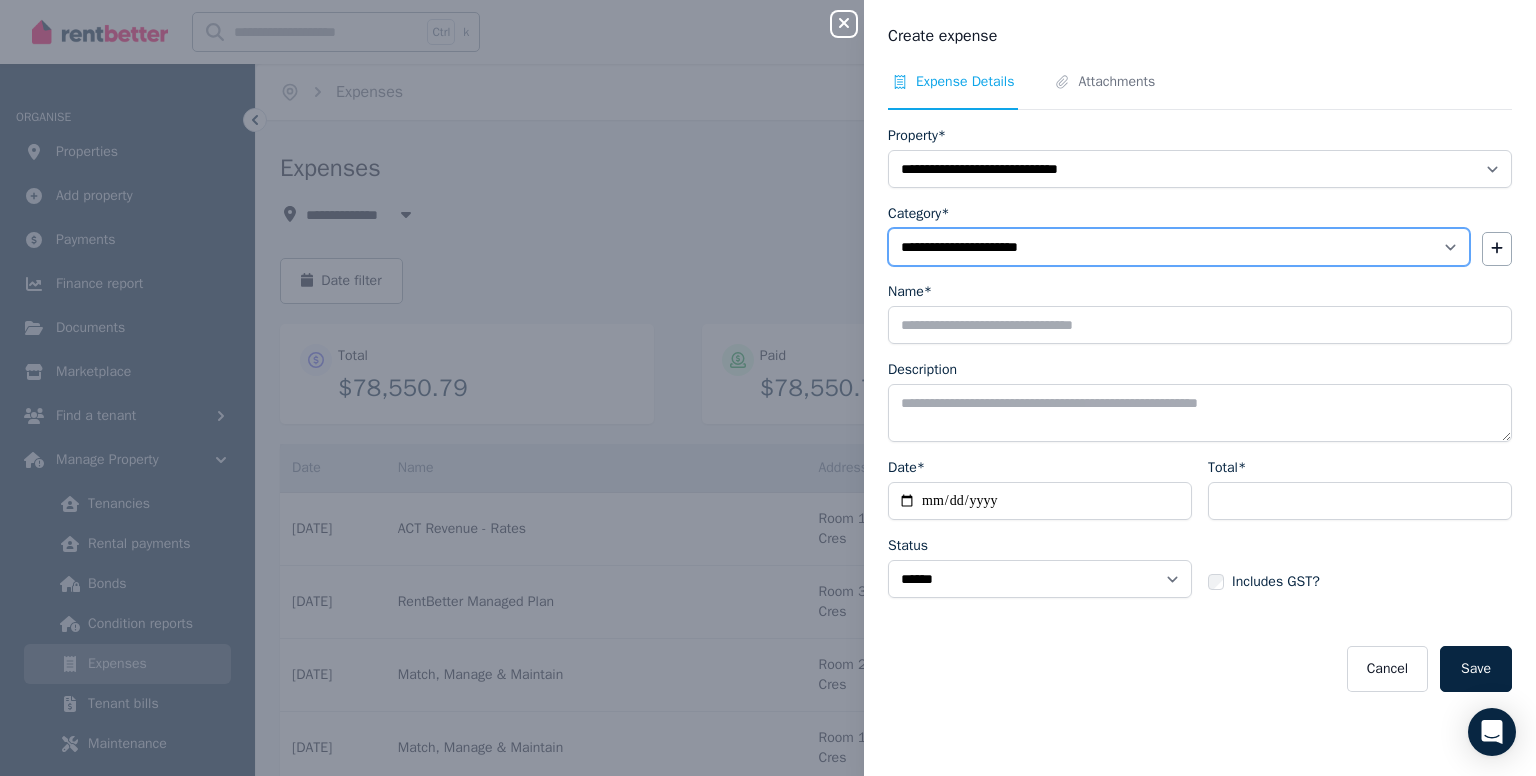 click on "**********" at bounding box center (1179, 247) 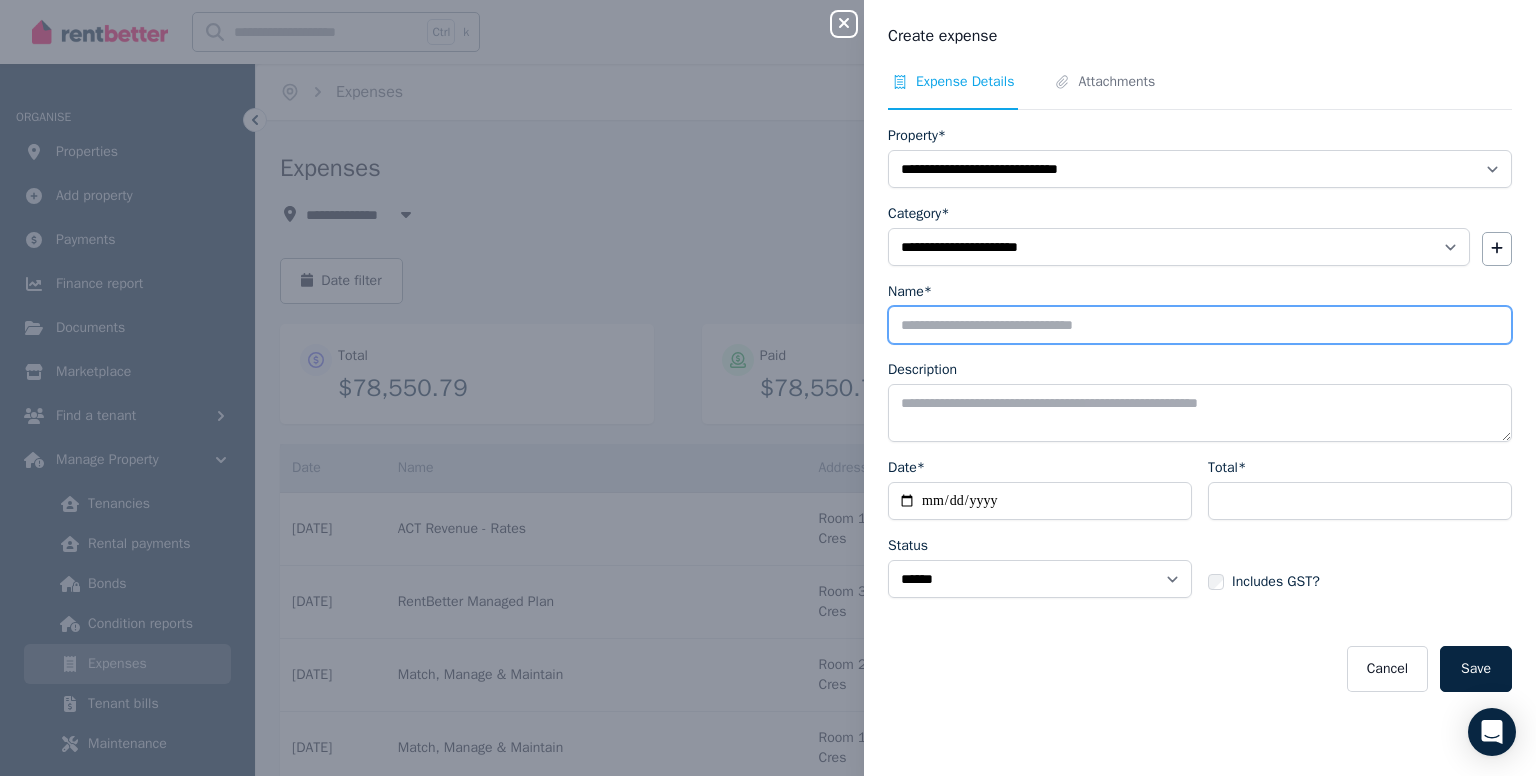click on "Name*" at bounding box center [1200, 325] 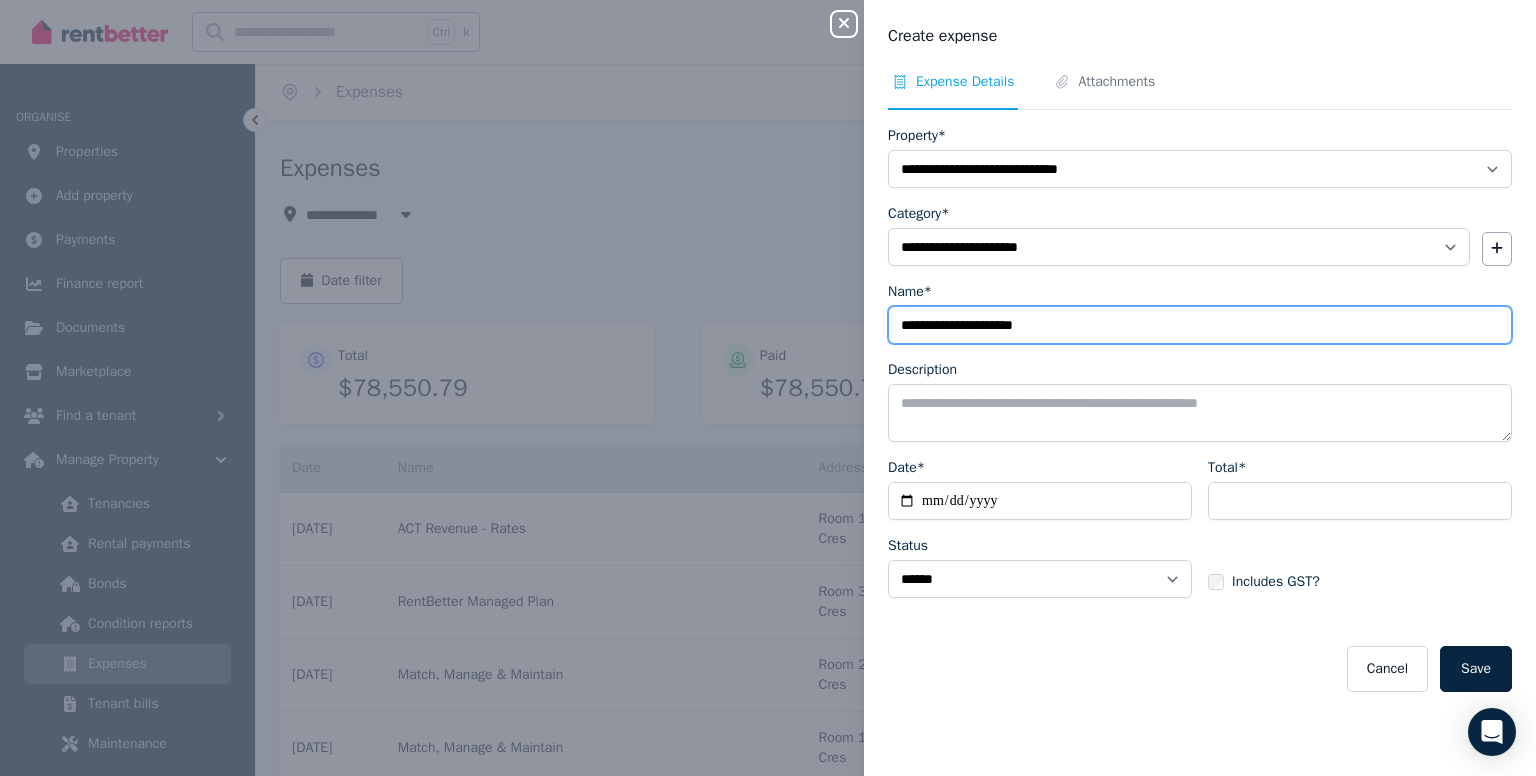 type on "**********" 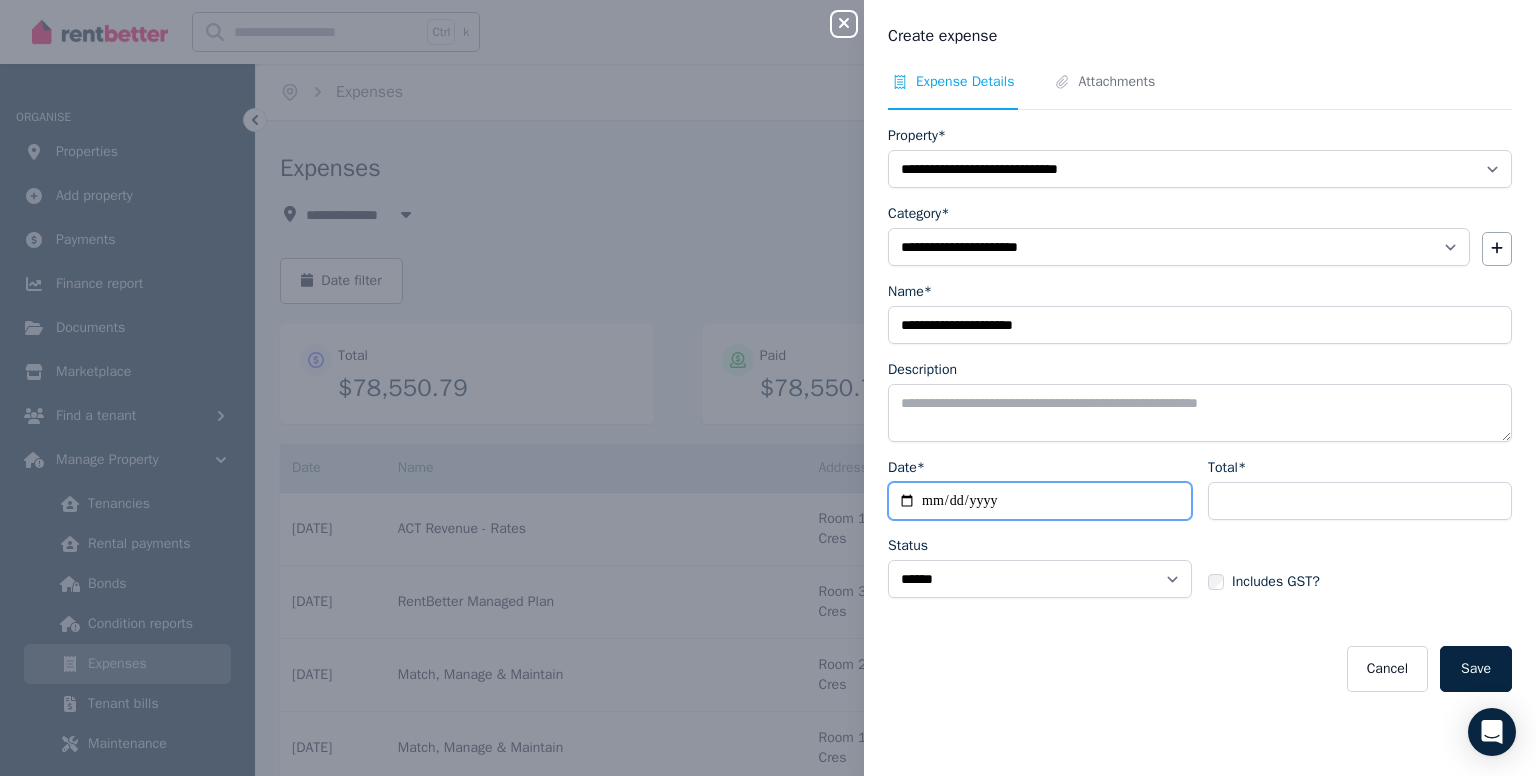 click on "Date*" at bounding box center [1040, 501] 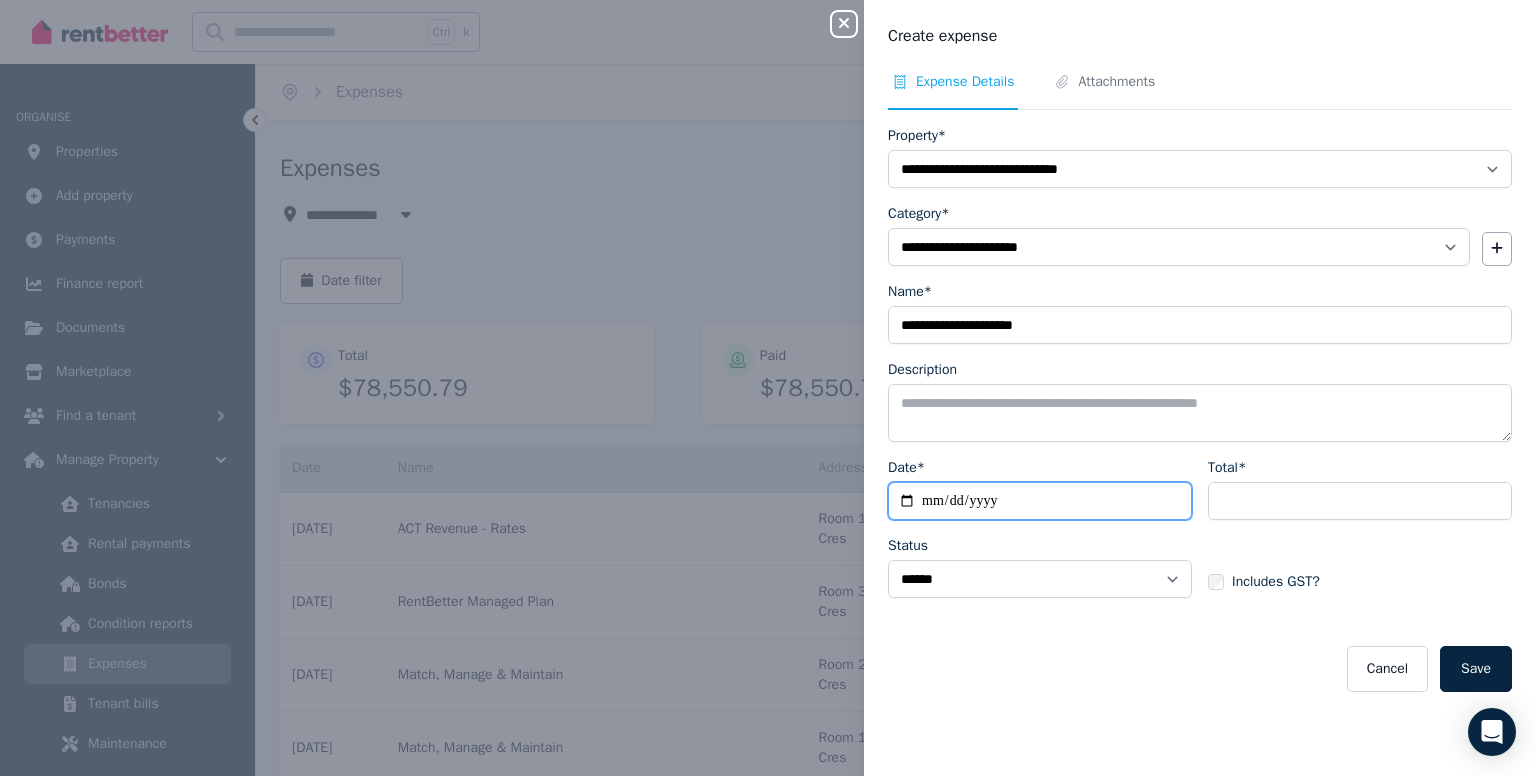 type on "**********" 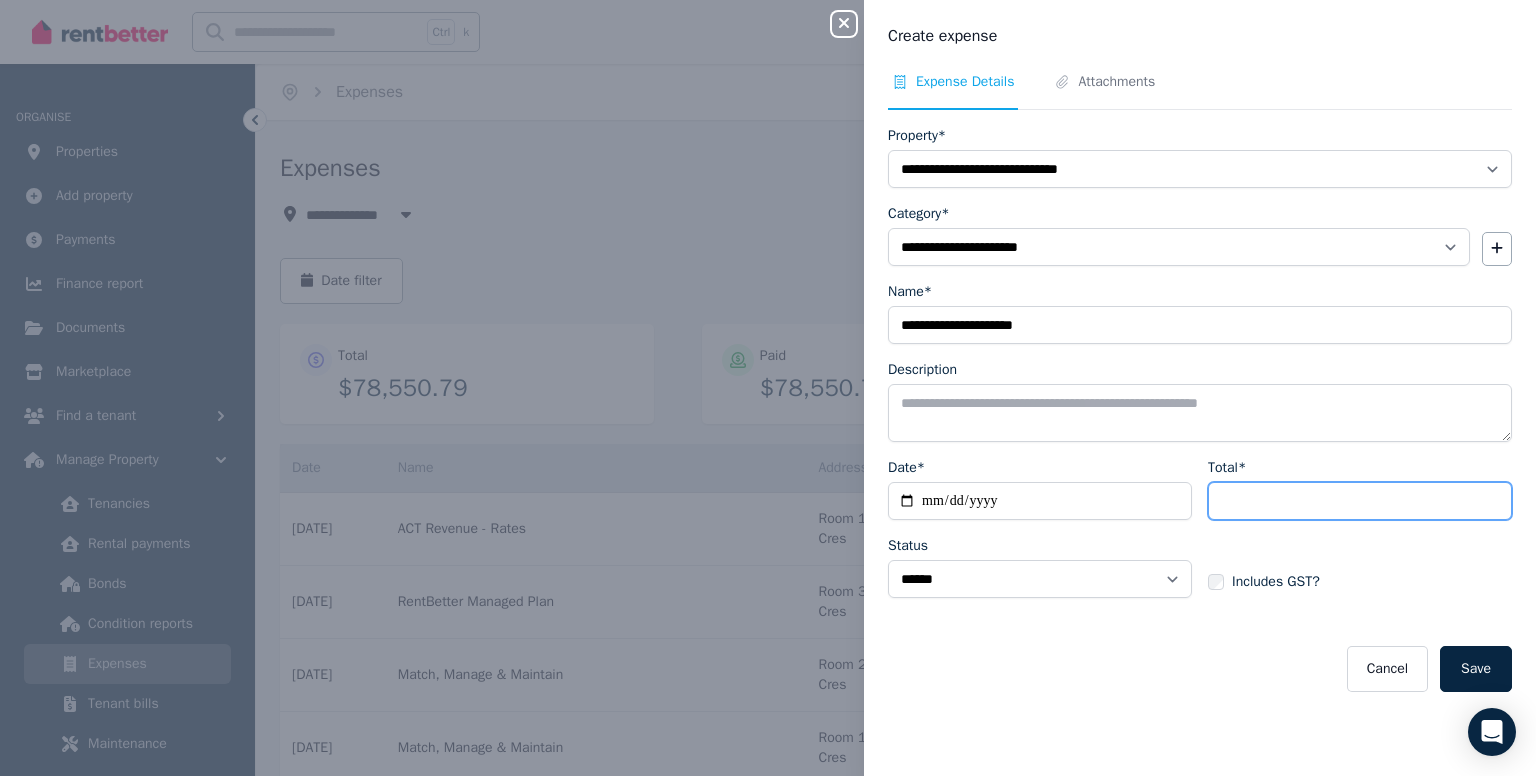 click on "Total*" at bounding box center (1360, 501) 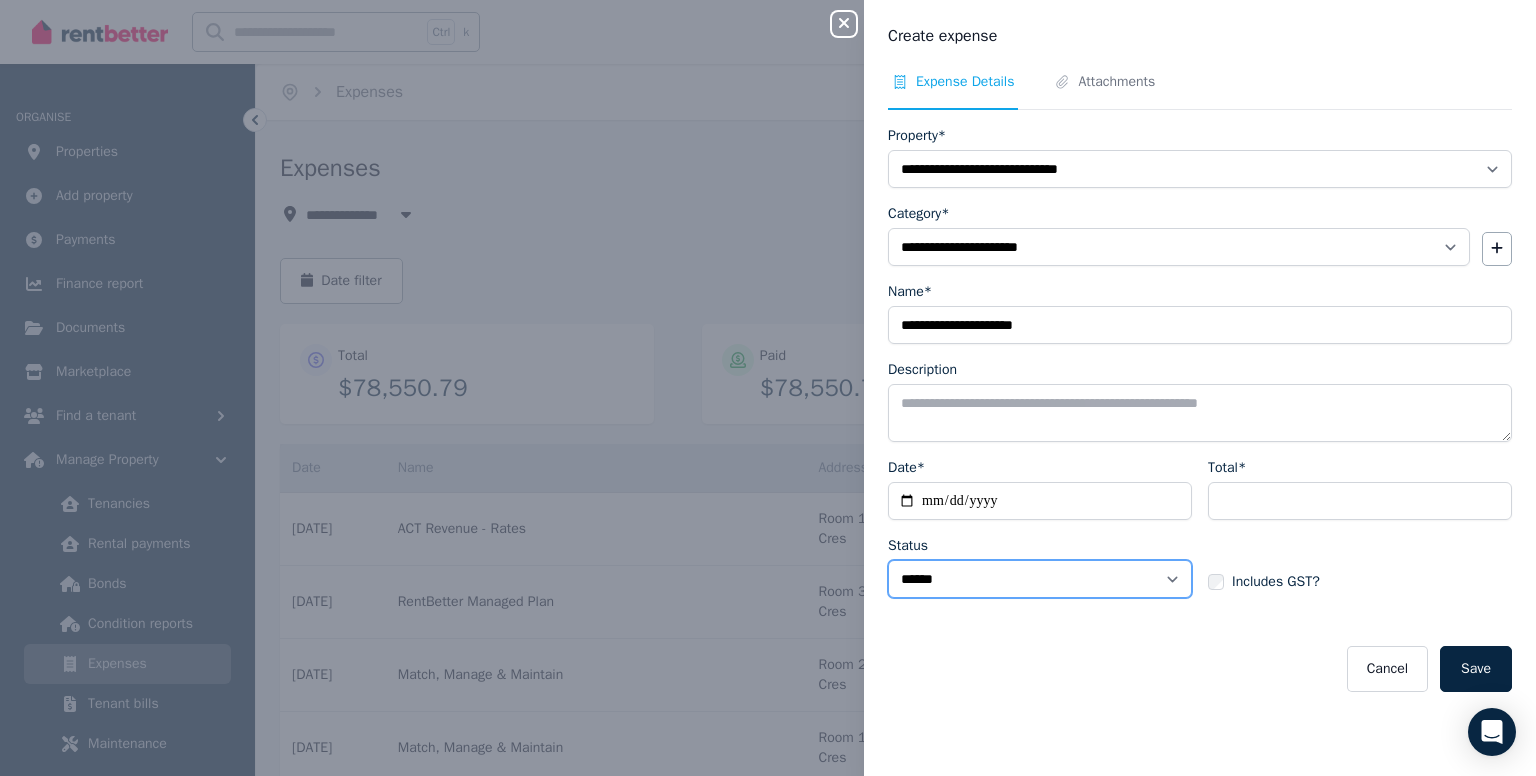 click on "****** ****" at bounding box center [1040, 579] 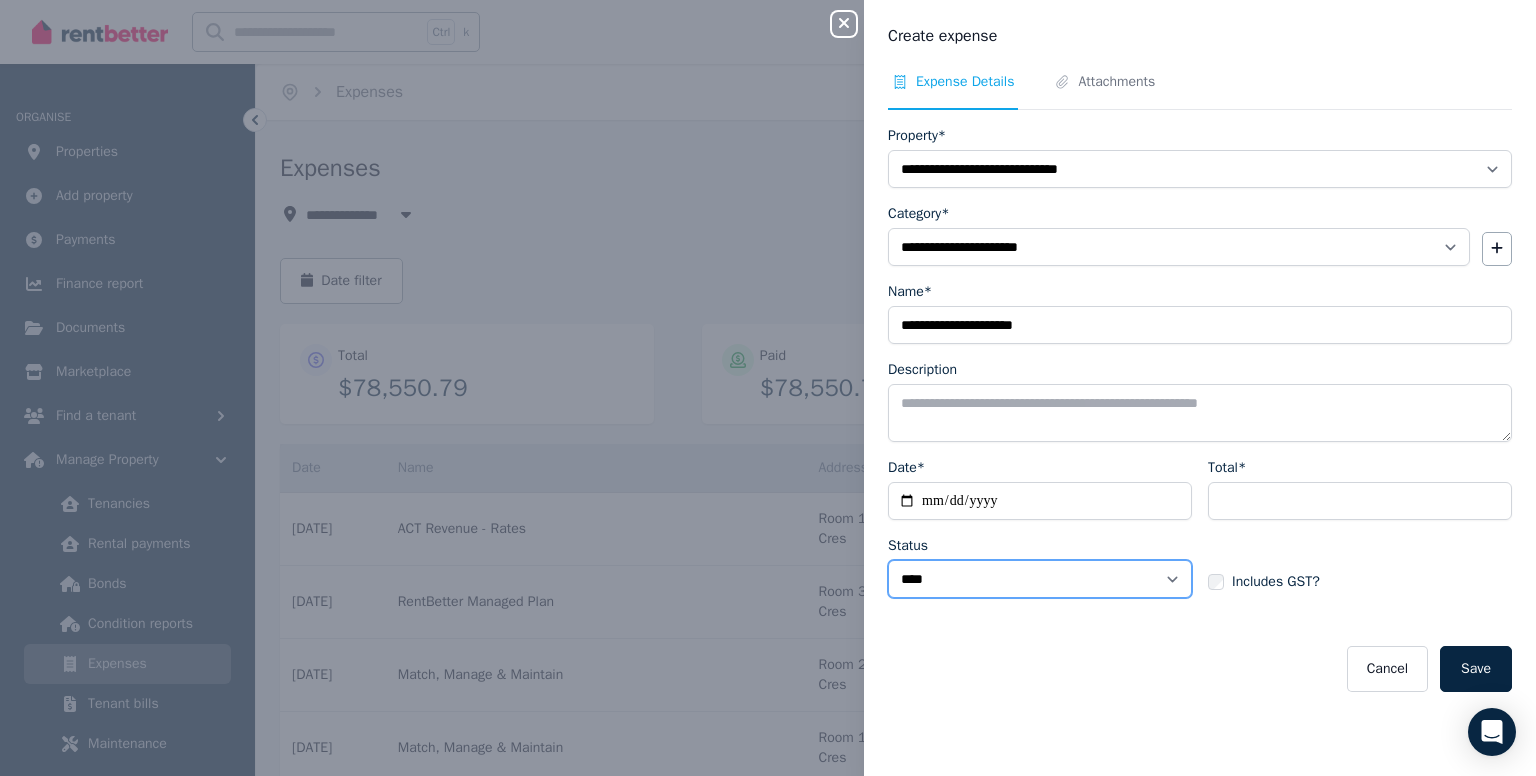 click on "****** ****" at bounding box center [1040, 579] 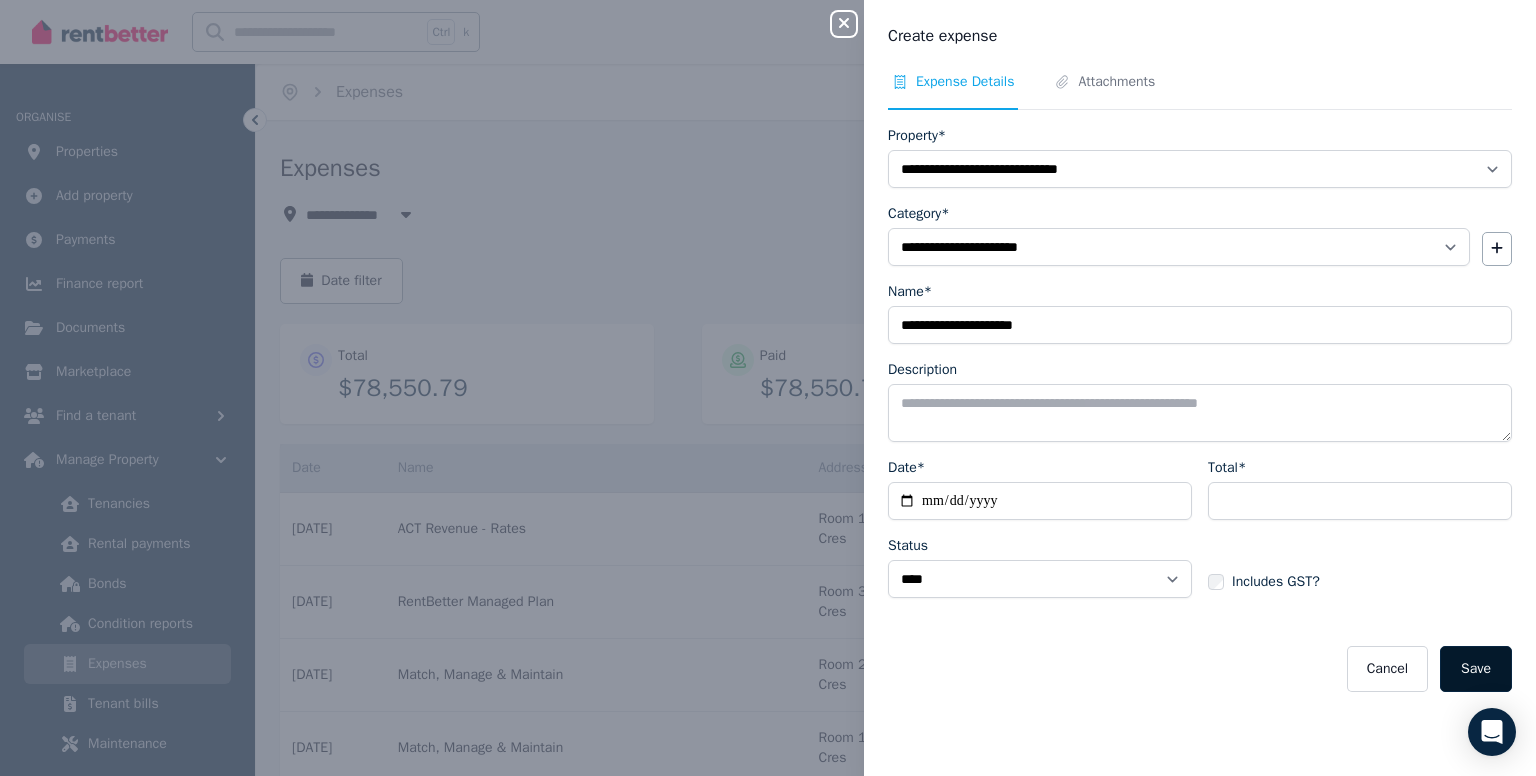 click on "Save" at bounding box center [1476, 669] 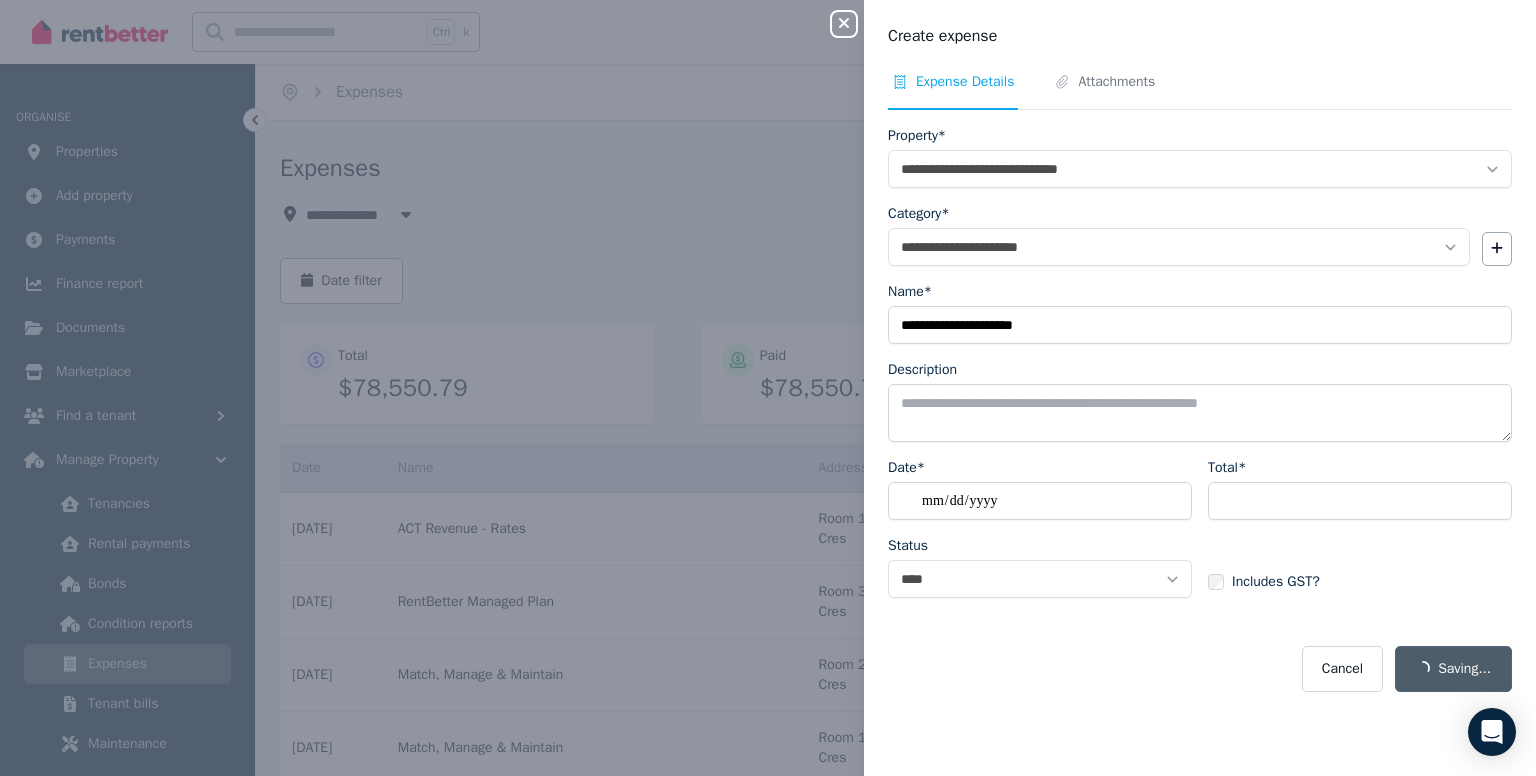select on "**********" 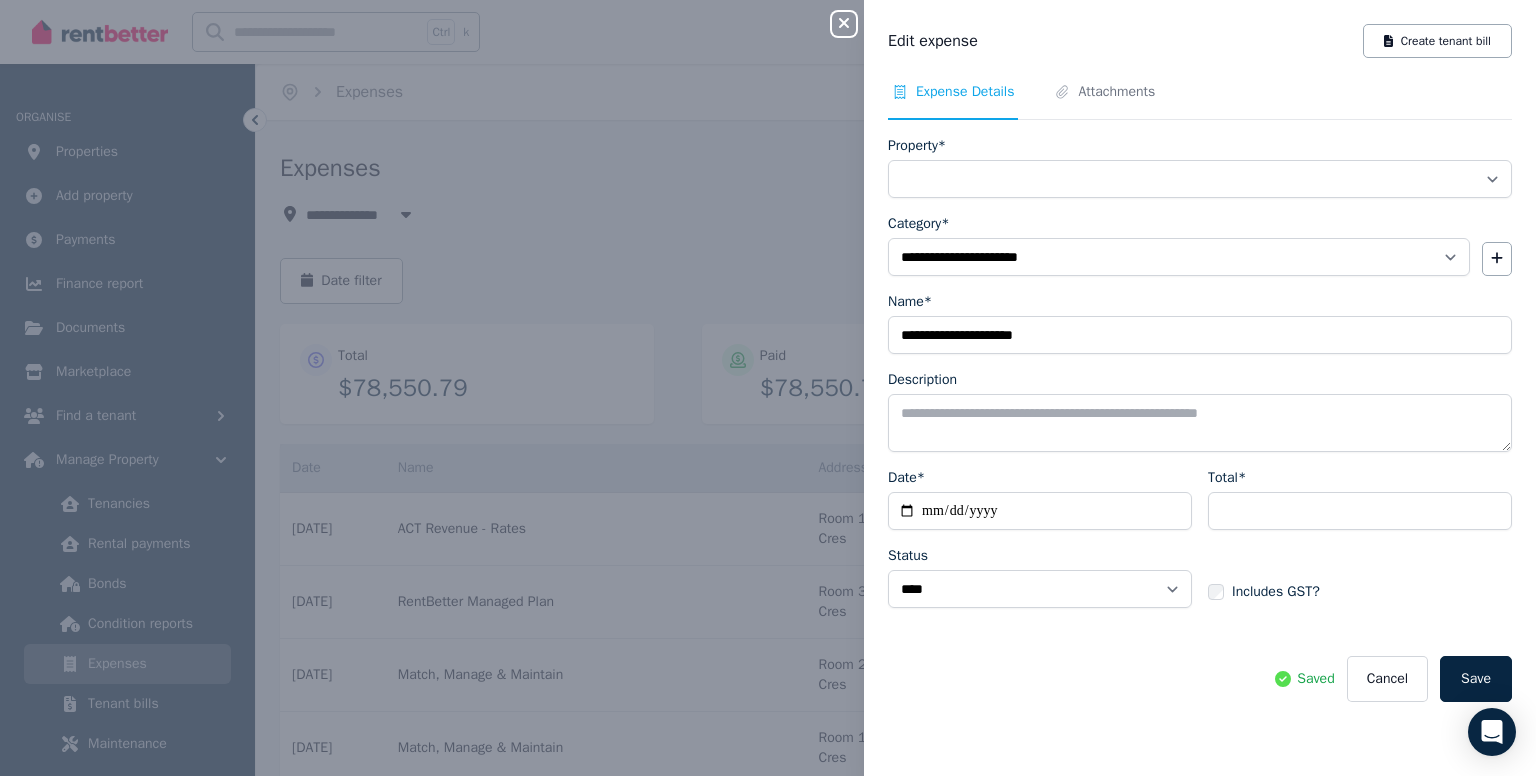select on "**********" 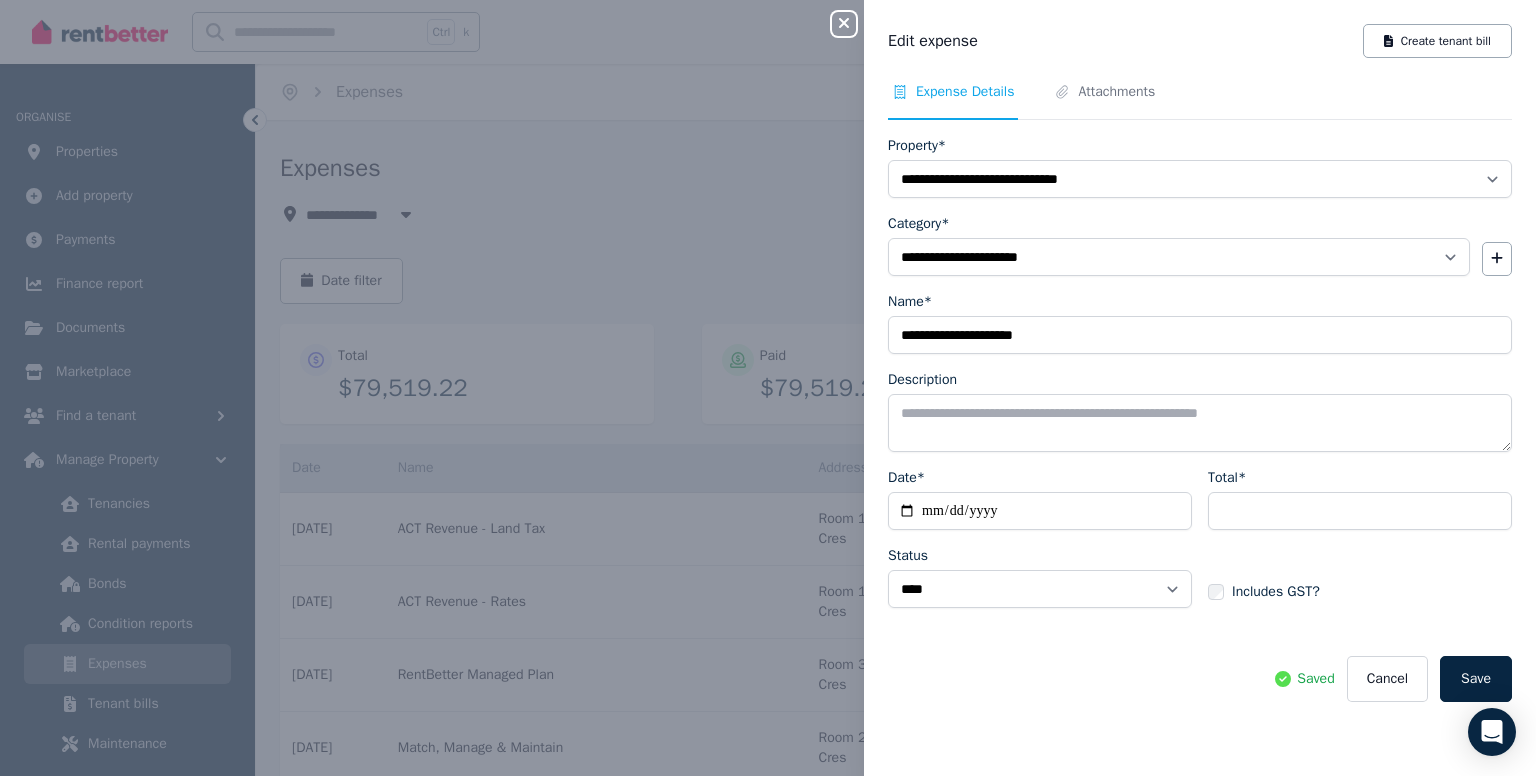 click 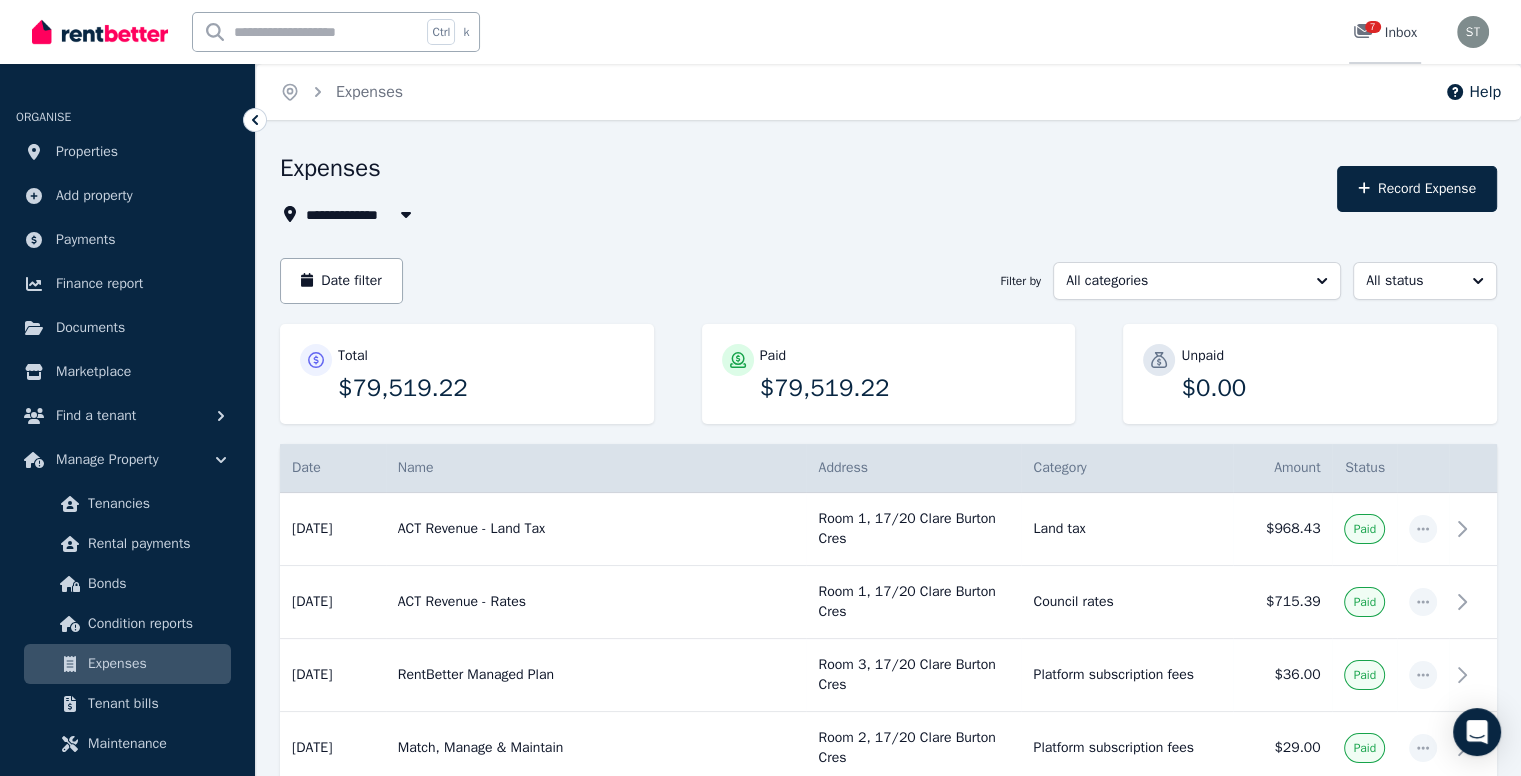 click on "7" at bounding box center [1373, 27] 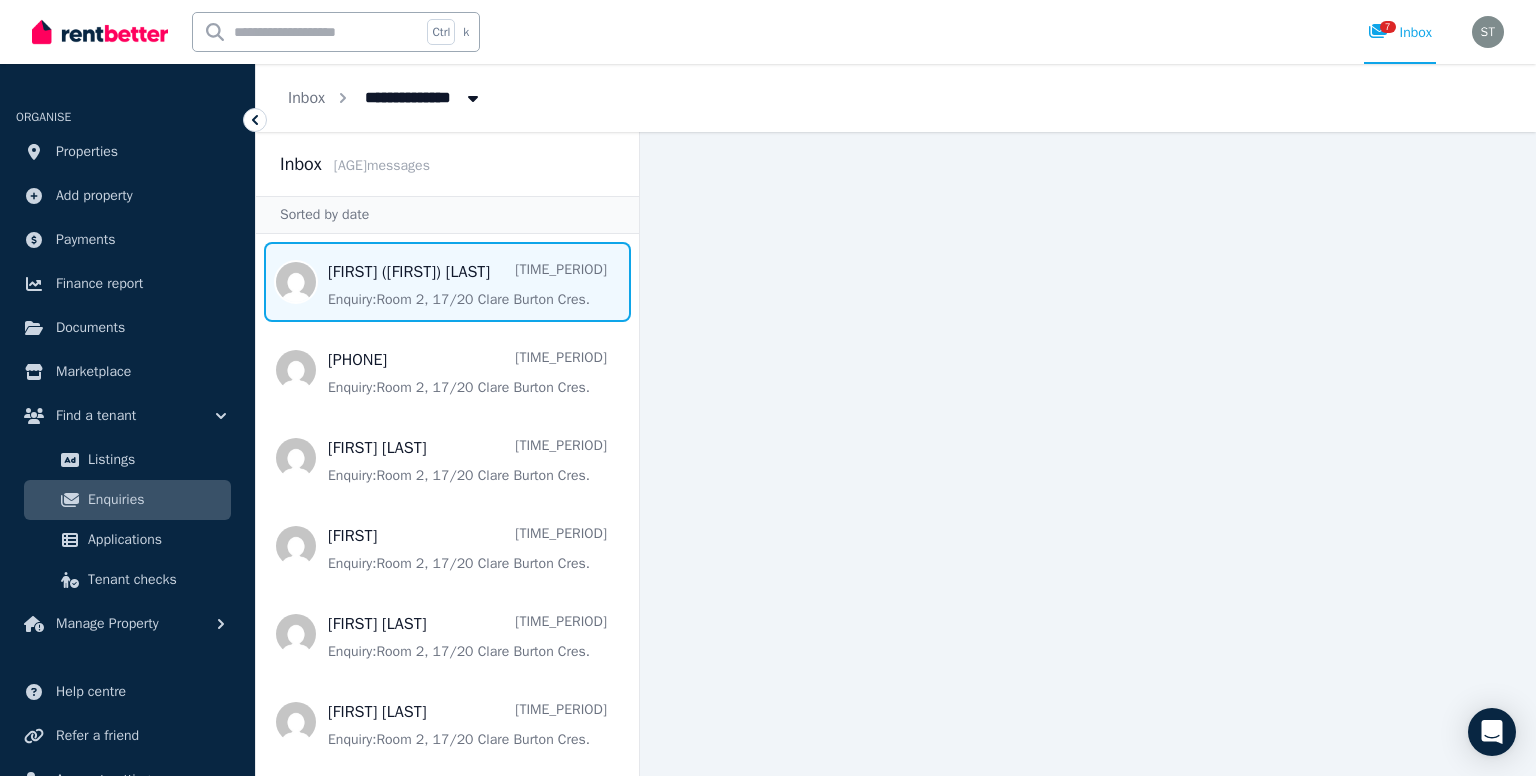 drag, startPoint x: 547, startPoint y: 280, endPoint x: 482, endPoint y: 266, distance: 66.4906 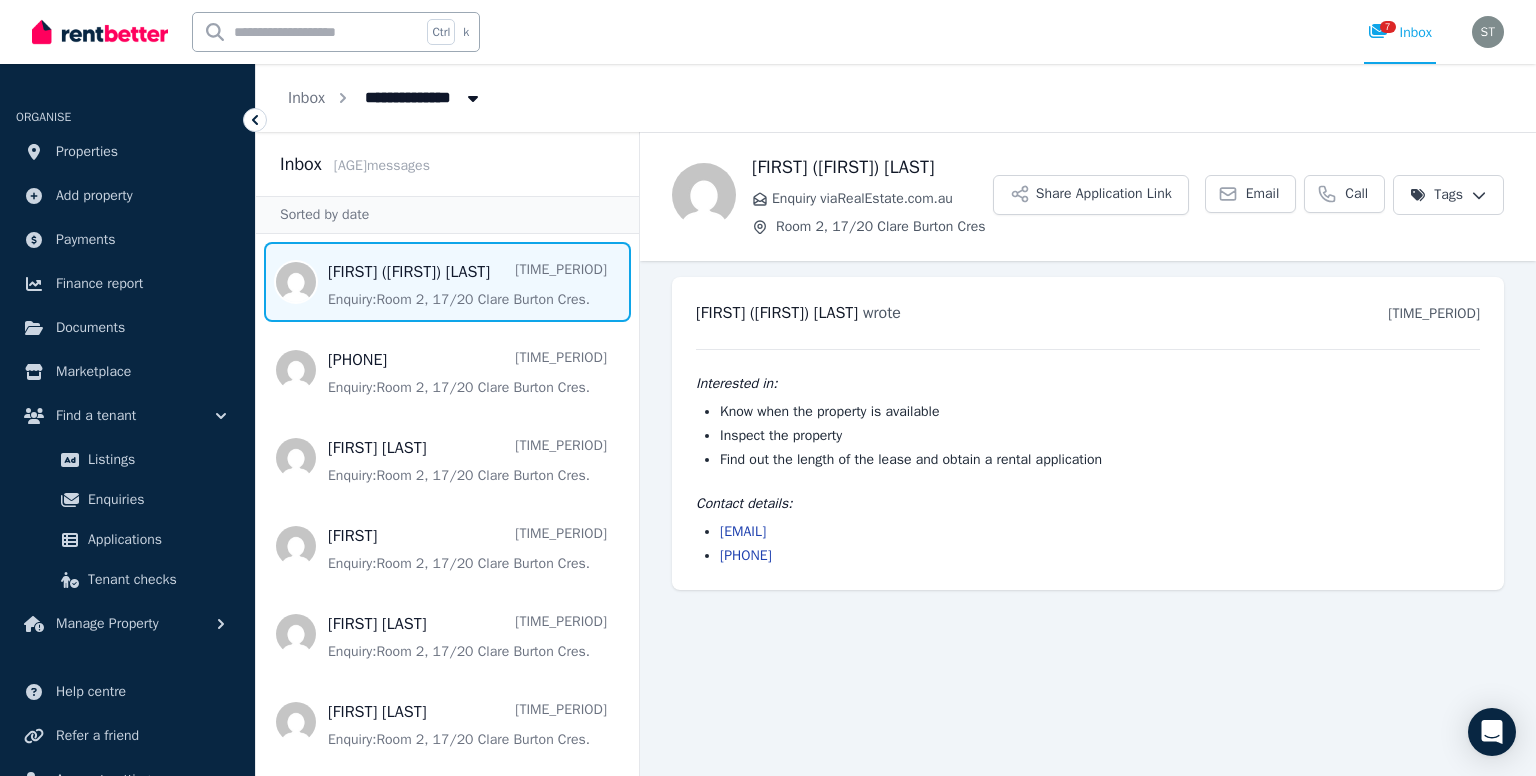 drag, startPoint x: 482, startPoint y: 266, endPoint x: 1147, endPoint y: 631, distance: 758.5842 